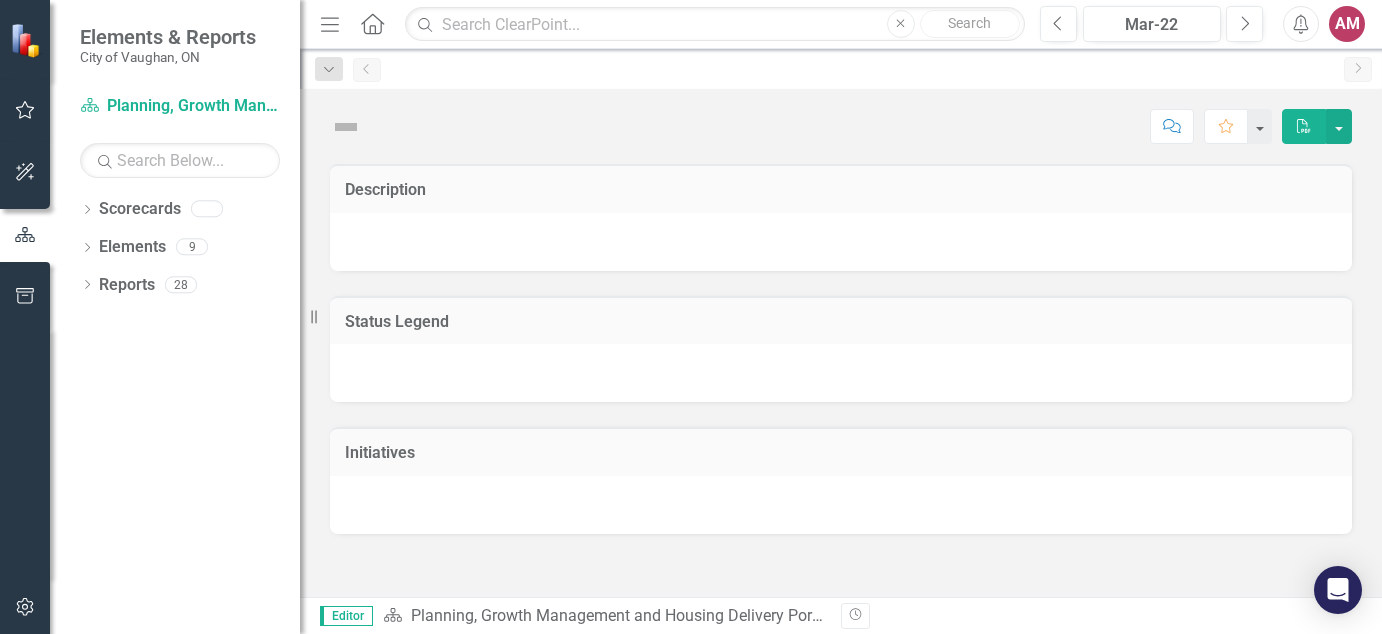 scroll, scrollTop: 0, scrollLeft: 0, axis: both 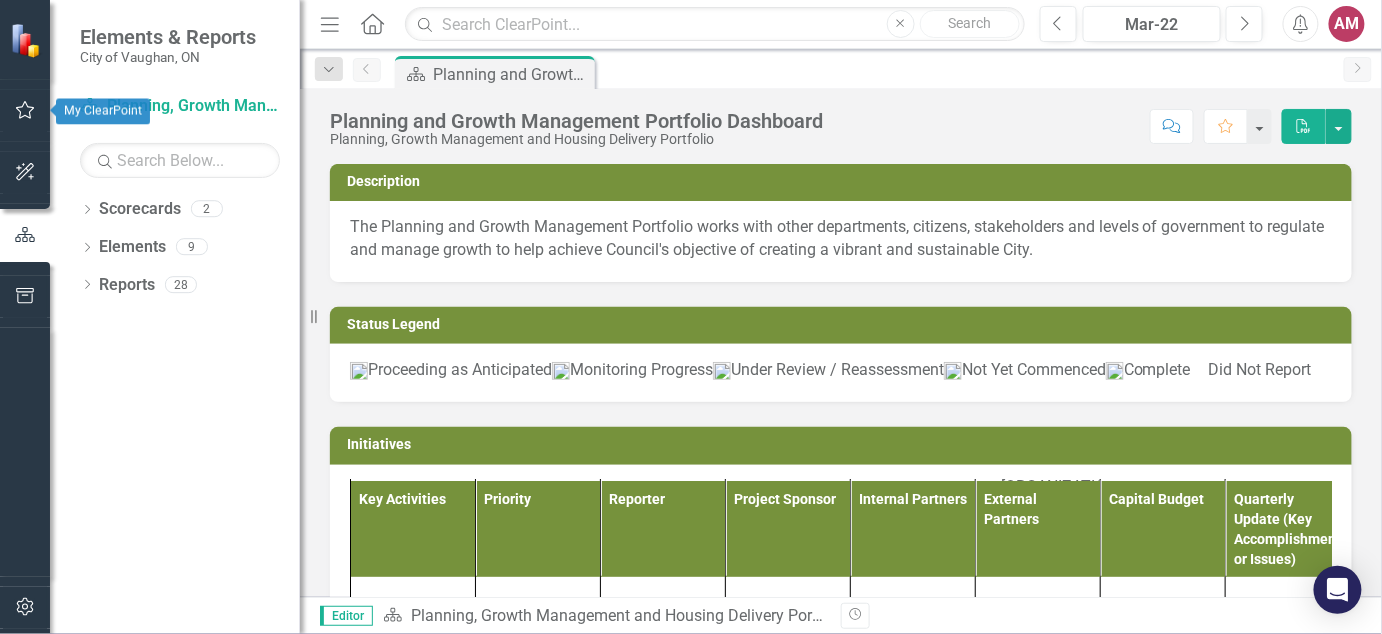 click at bounding box center (25, 110) 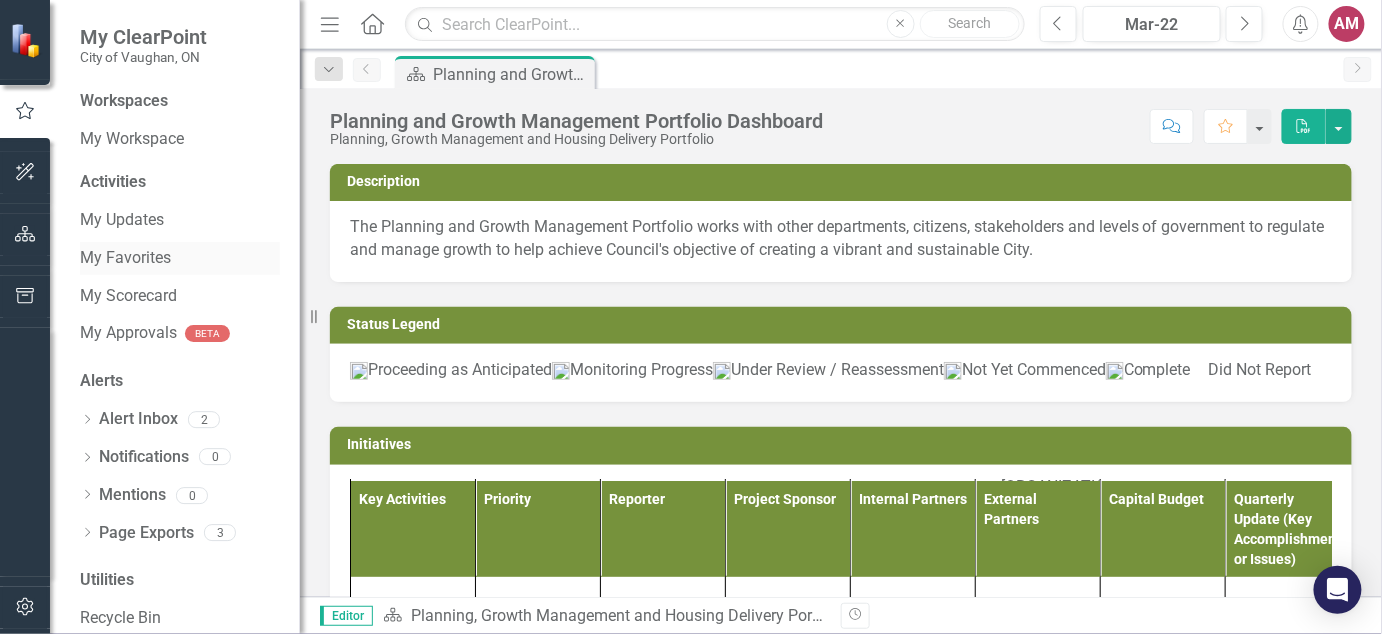 click on "My Favorites" at bounding box center [180, 258] 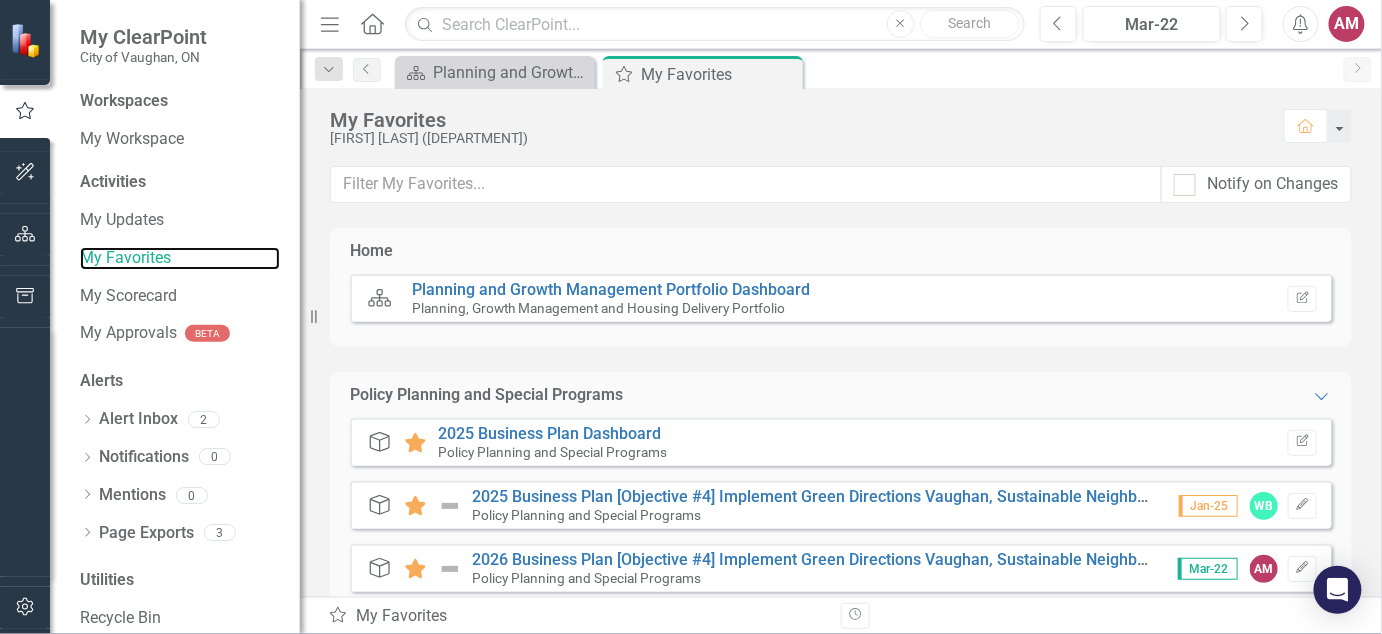 scroll, scrollTop: 42, scrollLeft: 0, axis: vertical 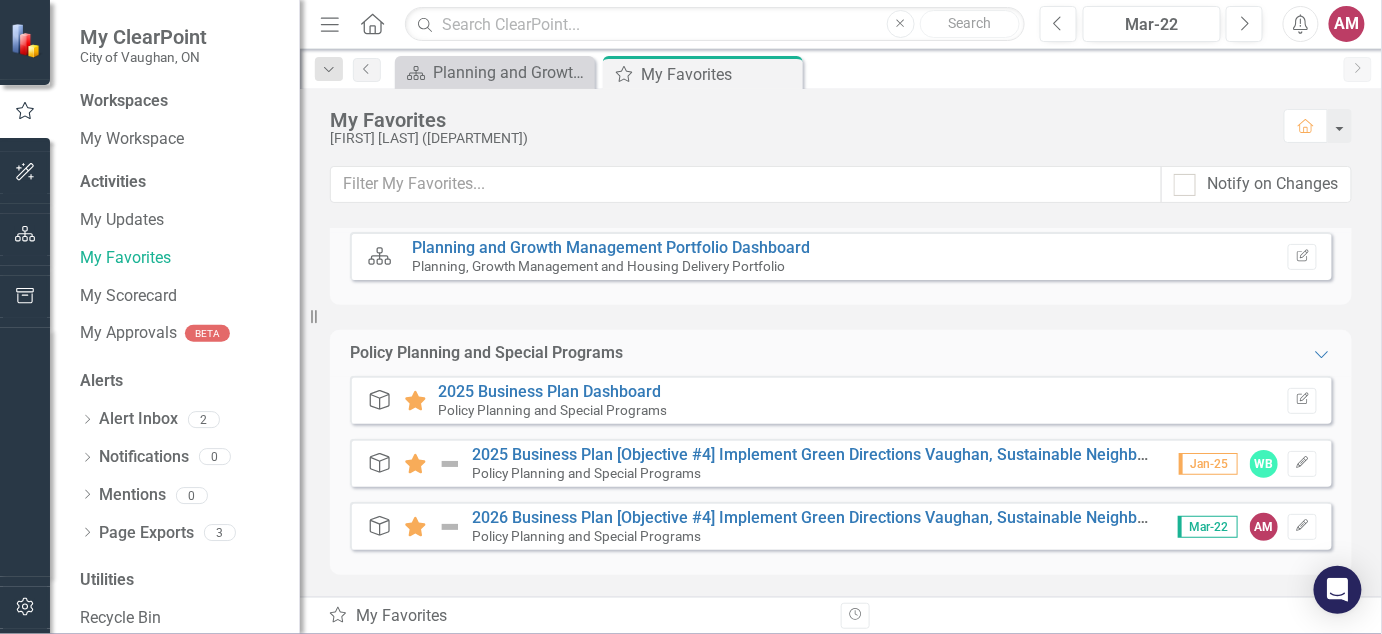 click on "Objective Favorite 2026 Business Plan [Objective #4] Implement Green Directions Vaughan, Sustainable Neighbourhood Action Plan and climate change initiatives Policy Planning and Special Programs Mar-22 AM Edit" at bounding box center (841, 526) 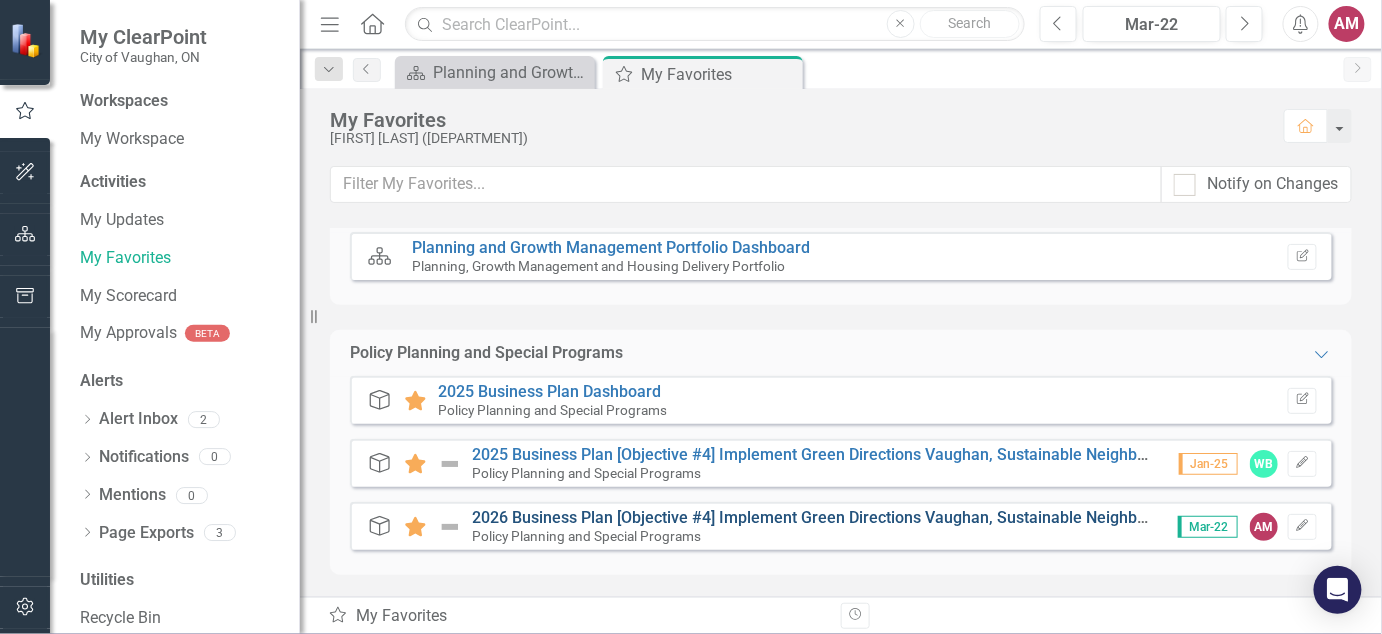 click on "2026 Business Plan [Objective #4] Implement Green Directions Vaughan, Sustainable Neighbourhood Action Plan and climate change initiatives" at bounding box center (986, 517) 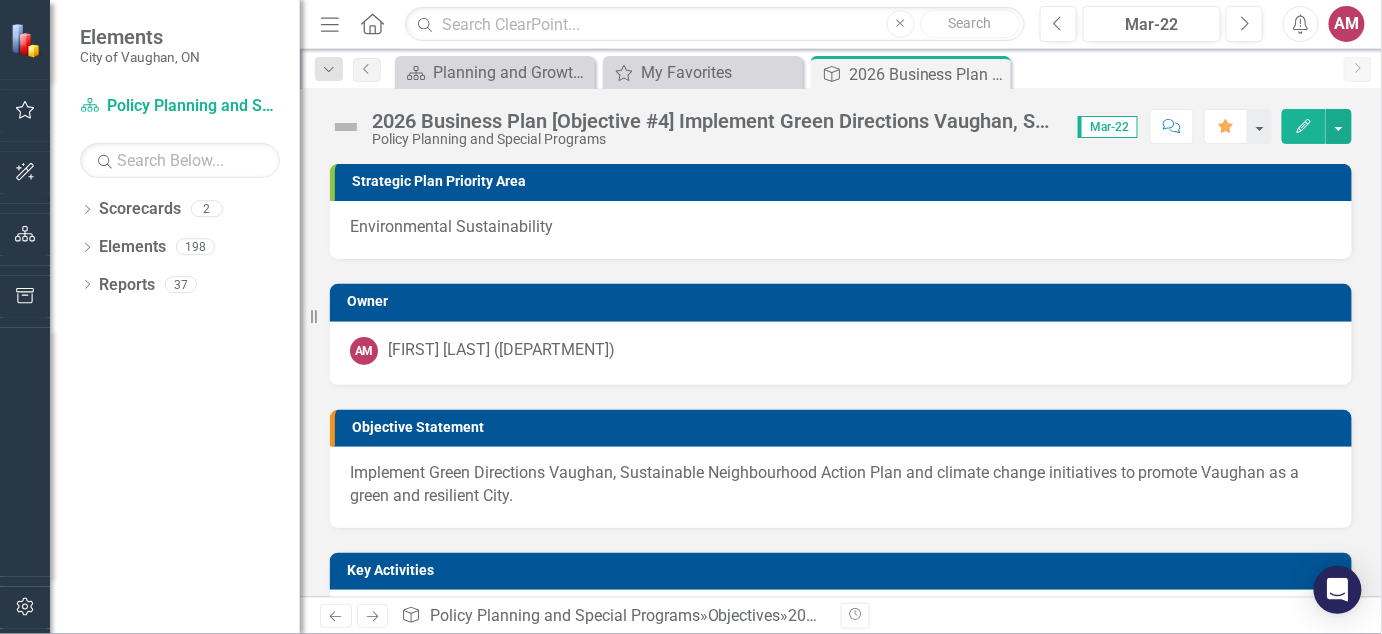 click on "Mar-22" at bounding box center [1108, 127] 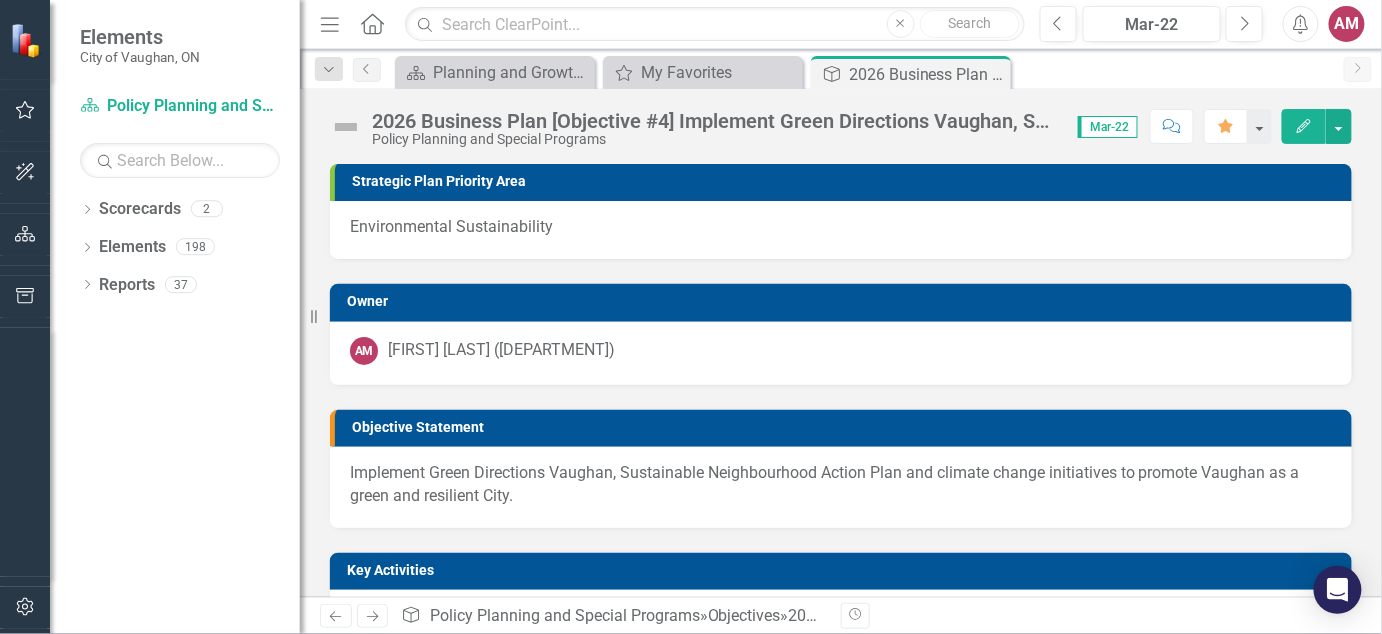 click on "Mar-22" at bounding box center [1108, 127] 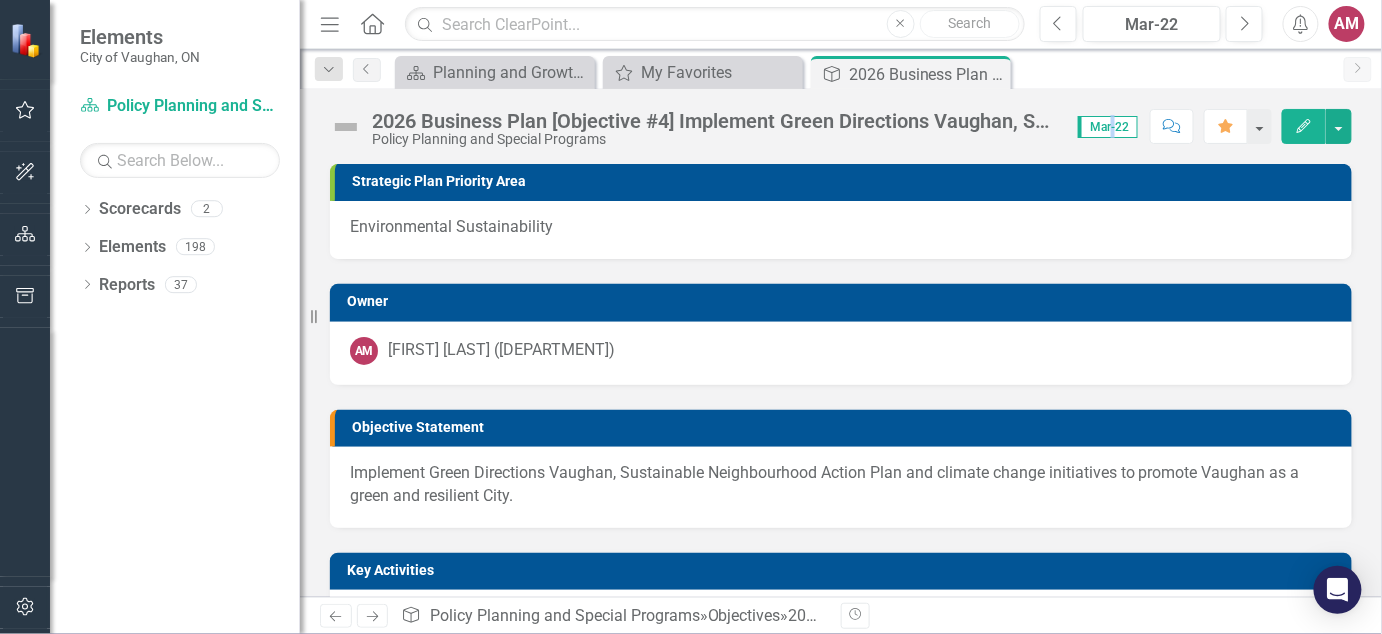 click on "Mar-22" at bounding box center (1108, 127) 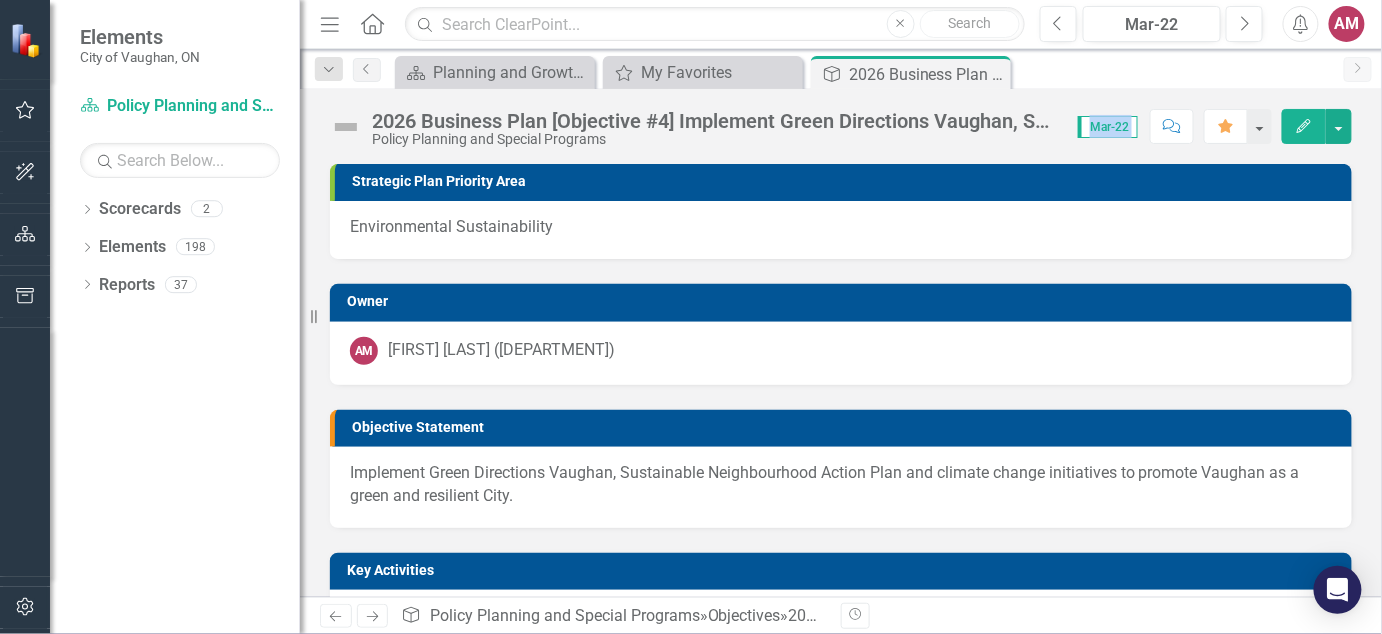 click on "Mar-22" at bounding box center (1108, 127) 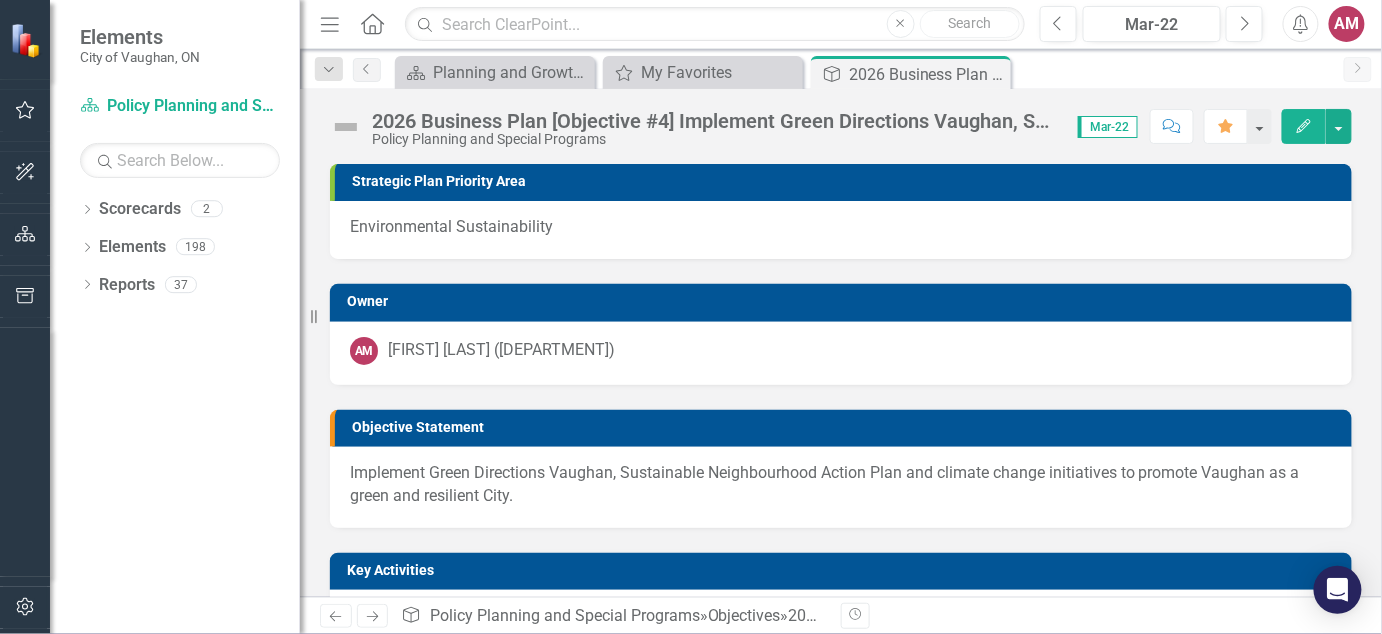 drag, startPoint x: 1116, startPoint y: 123, endPoint x: 1008, endPoint y: 129, distance: 108.16654 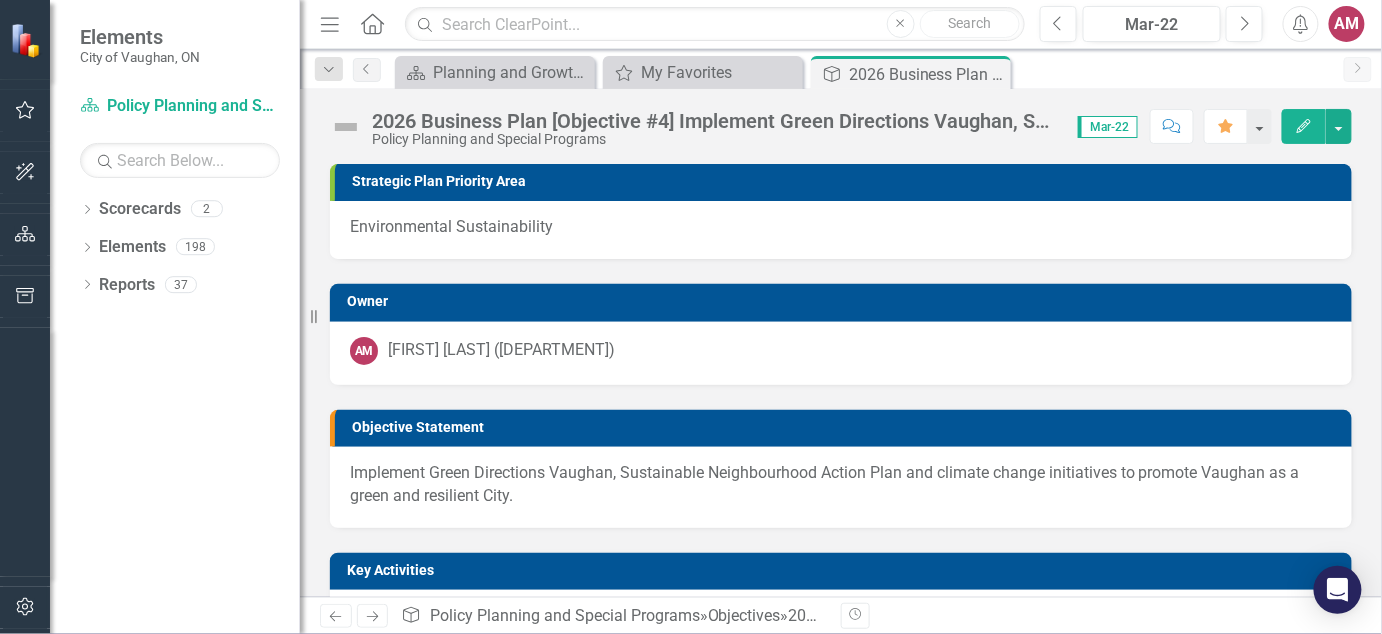 click on "2026 Business Plan [Objective #4] Implement Green Directions Vaughan, Sustainable Neighbourhood Action Plan and climate change initiatives" at bounding box center [715, 121] 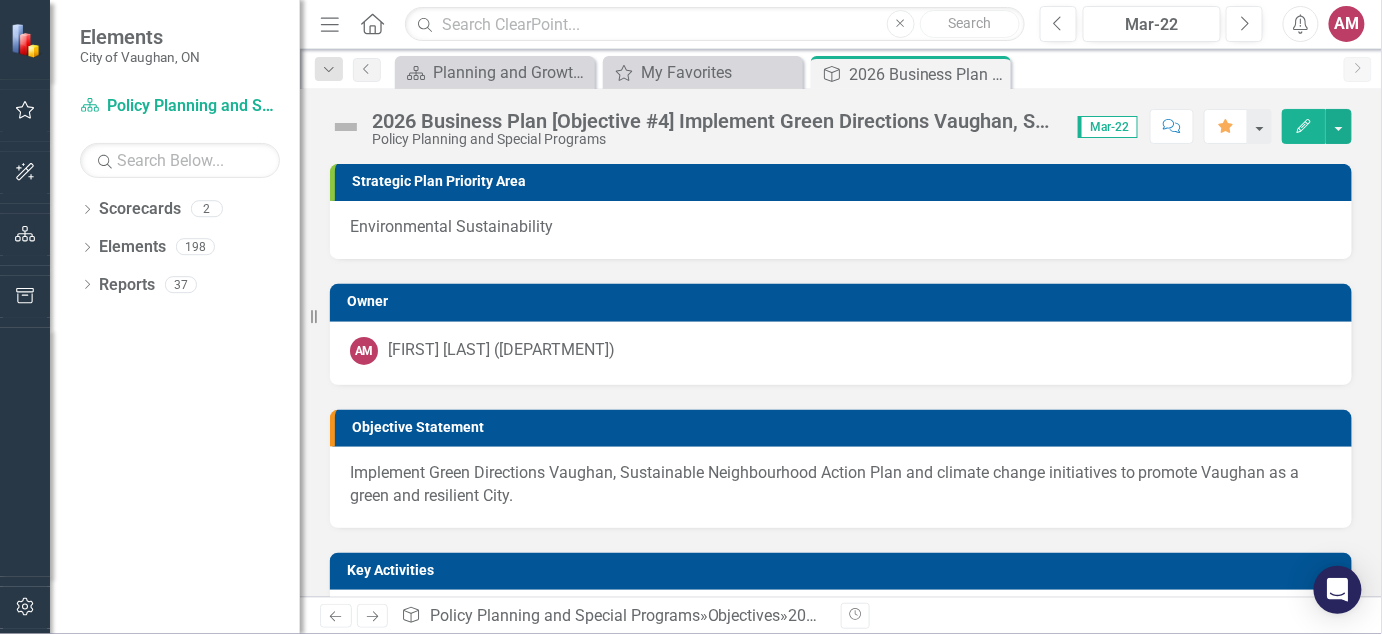 click on "Edit" at bounding box center (1304, 126) 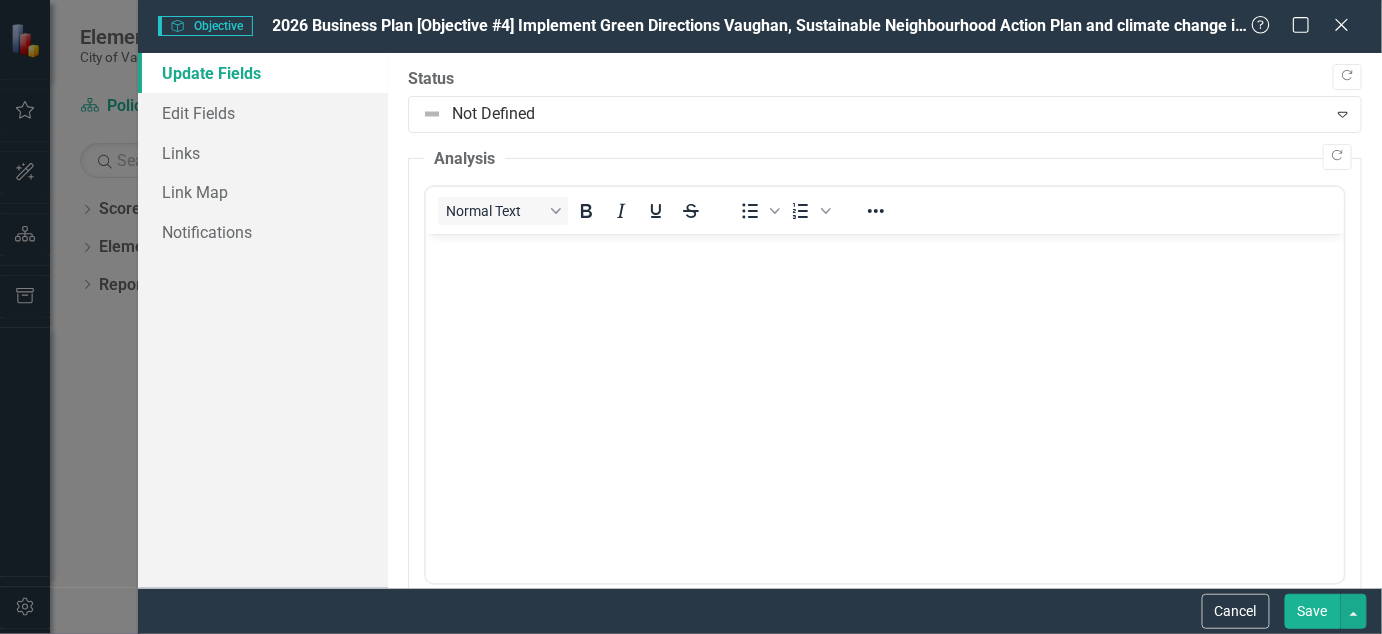 scroll, scrollTop: 0, scrollLeft: 0, axis: both 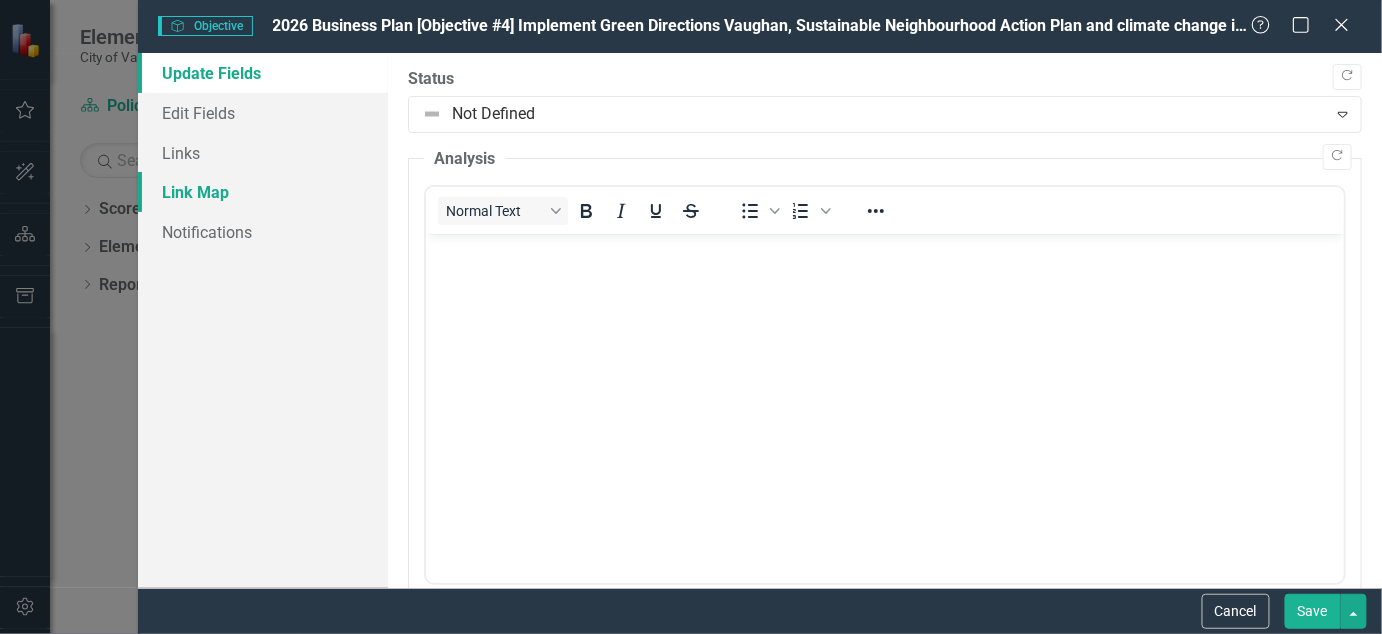 click on "Link Map" at bounding box center [263, 192] 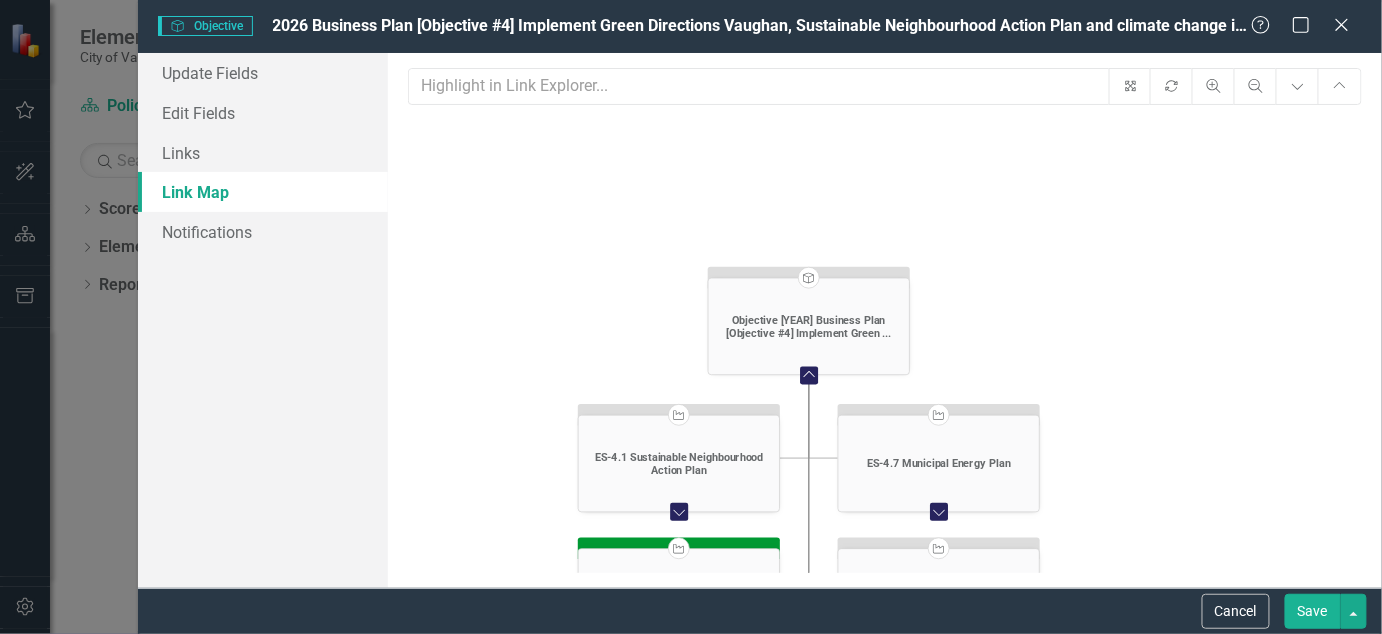 drag, startPoint x: 1179, startPoint y: 299, endPoint x: 1172, endPoint y: 262, distance: 37.65634 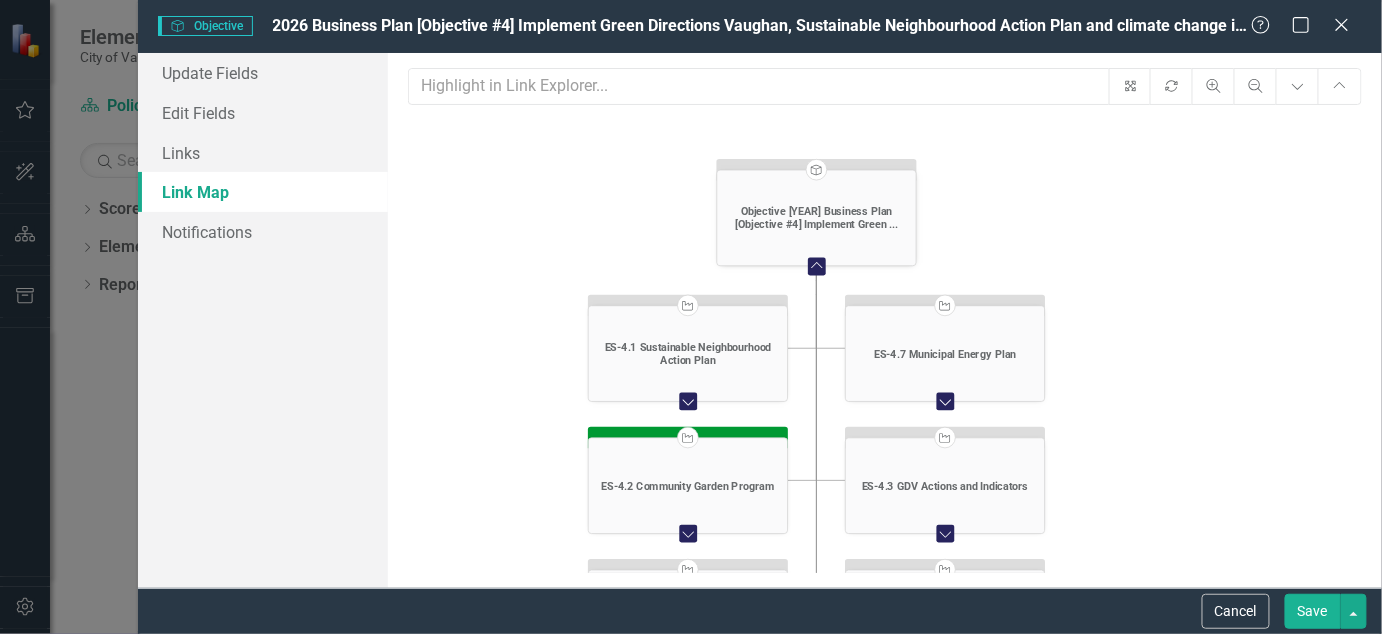 click on "Expand Chart" at bounding box center [688, 401] 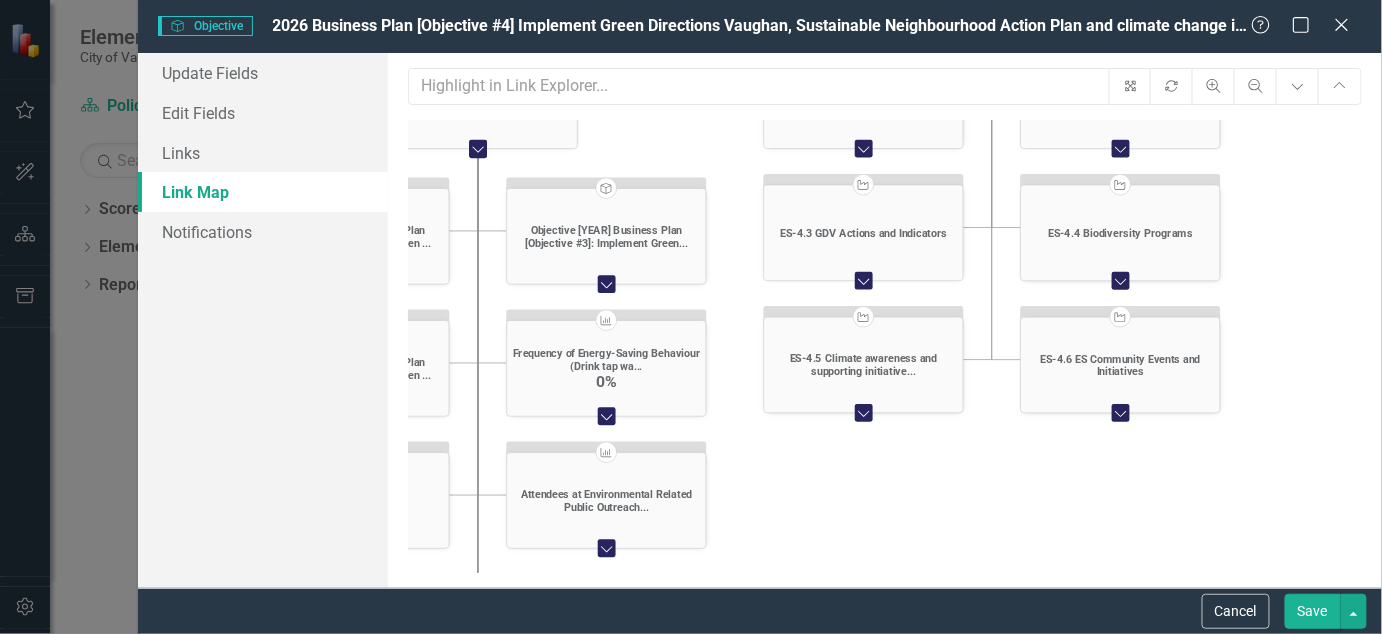 drag, startPoint x: 767, startPoint y: 419, endPoint x: 746, endPoint y: 166, distance: 253.87004 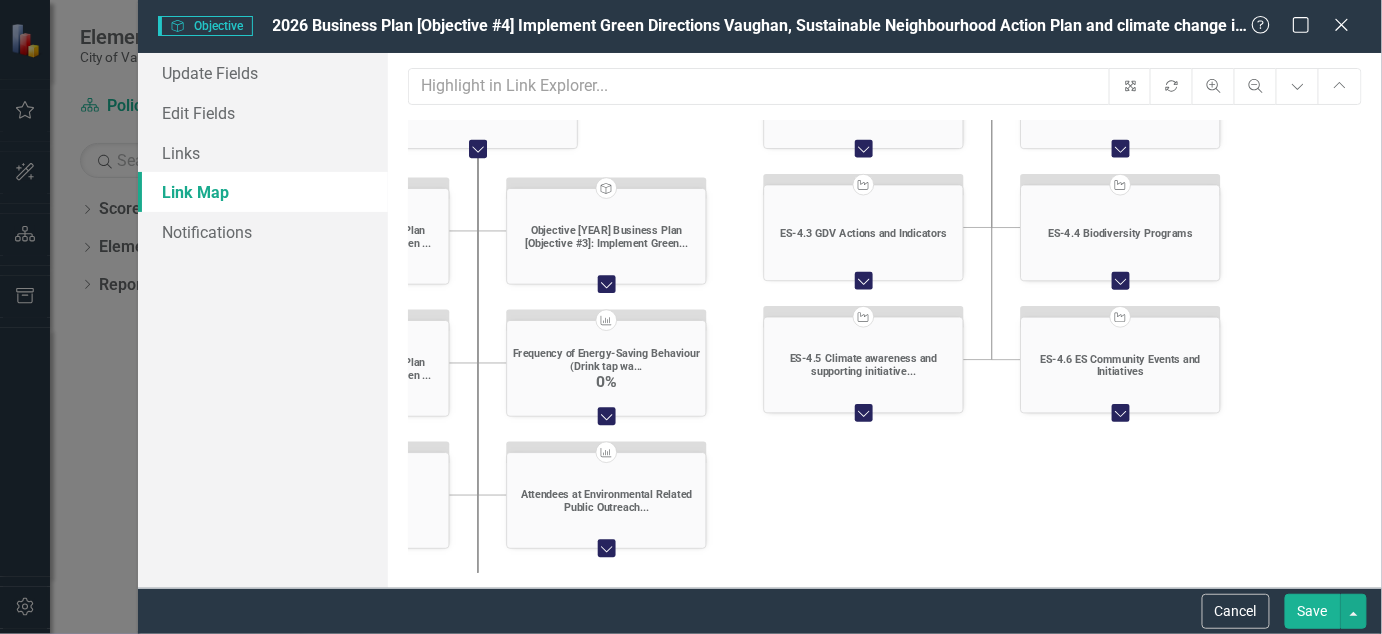 click on "Objective [YEAR] Business Plan [Objective #4] Implement Green ... Collapse Chart Key Activity ES-4.1 Sustainable Neighbourhood Action Plan Expand Chart Collapse Chart Key Activity ES-4.7 Municipal Energy Plan Expand Chart Expand Chart Key Activity ES-4.2 Community Garden Program Expand Chart Expand Chart Key Activity ES-4.3 GDV Actions and Indicators Expand Chart Expand Chart Key Activity ES-4.4 Biodiversity Programs Expand Chart Expand Chart Key Activity ES-4.5 Climate awareness and supporting initiative... Expand Chart Expand Chart Key Activity ES-4.6 ES Community Events and Initiatives Expand Chart Expand Chart Objective [YEAR] Business Plan [Objective #4] Implement Green ... Expand Chart Expand Chart Objective [YEAR] Business Plan [Objective #3]: Implement Green... Expand Chart Expand Chart Objective [YEAR] Business Plan [Objective #4] Implement Green ... Expand Chart Expand Chart Result Frequency of Energy-Saving Behaviour (Drink tap wa... 0% Expand Chart Expand Chart Result Green Directions Expand Chart" at bounding box center [884, 387] 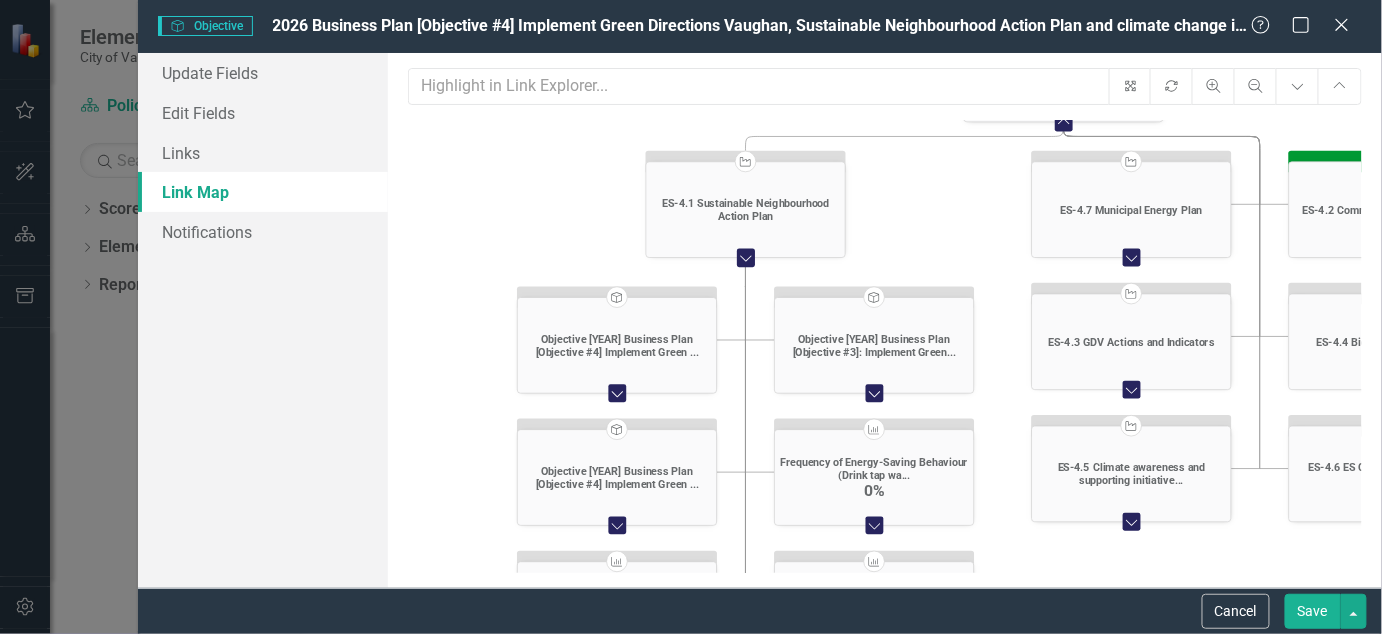 drag, startPoint x: 697, startPoint y: 314, endPoint x: 966, endPoint y: 426, distance: 291.3846 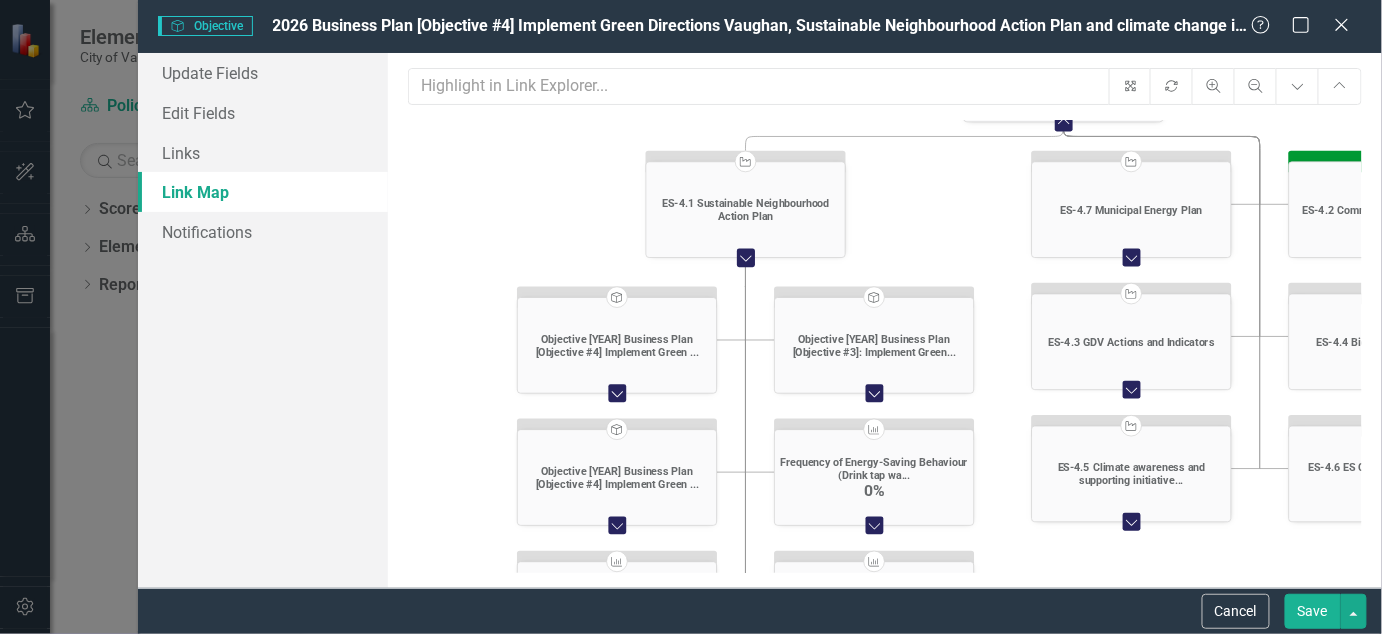 click on "Result" at bounding box center [1064, 25] 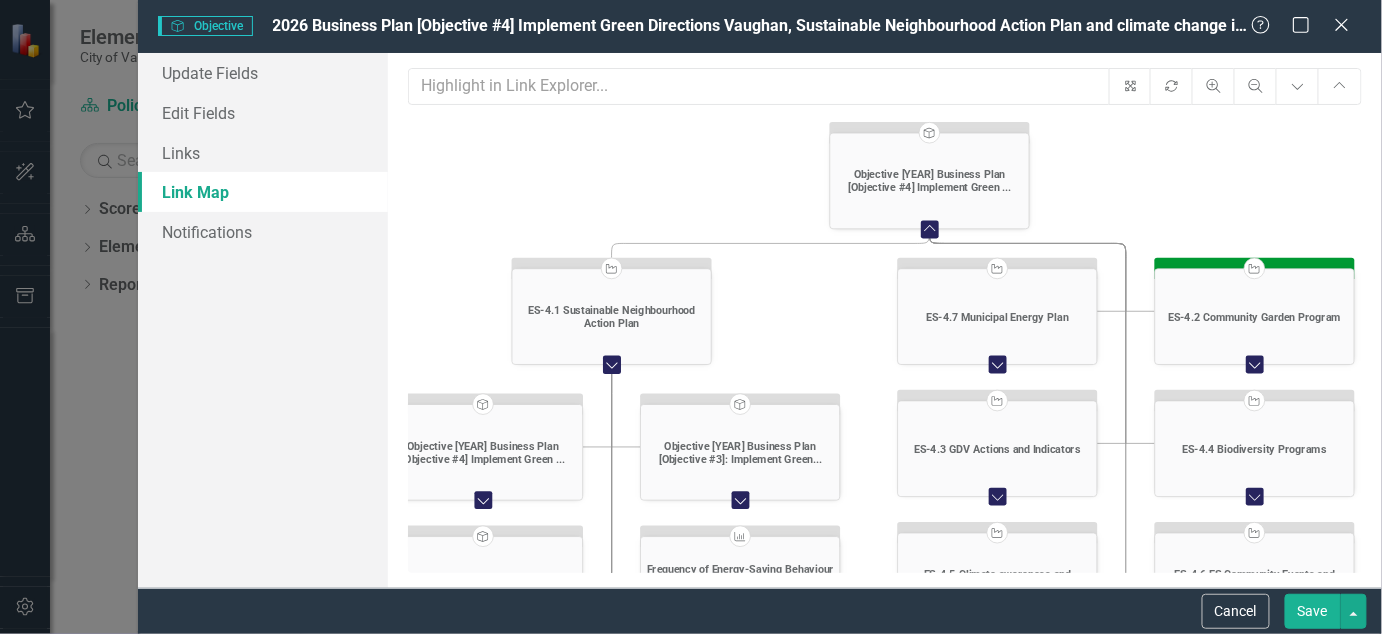 drag, startPoint x: 970, startPoint y: 253, endPoint x: 833, endPoint y: 356, distance: 171.40012 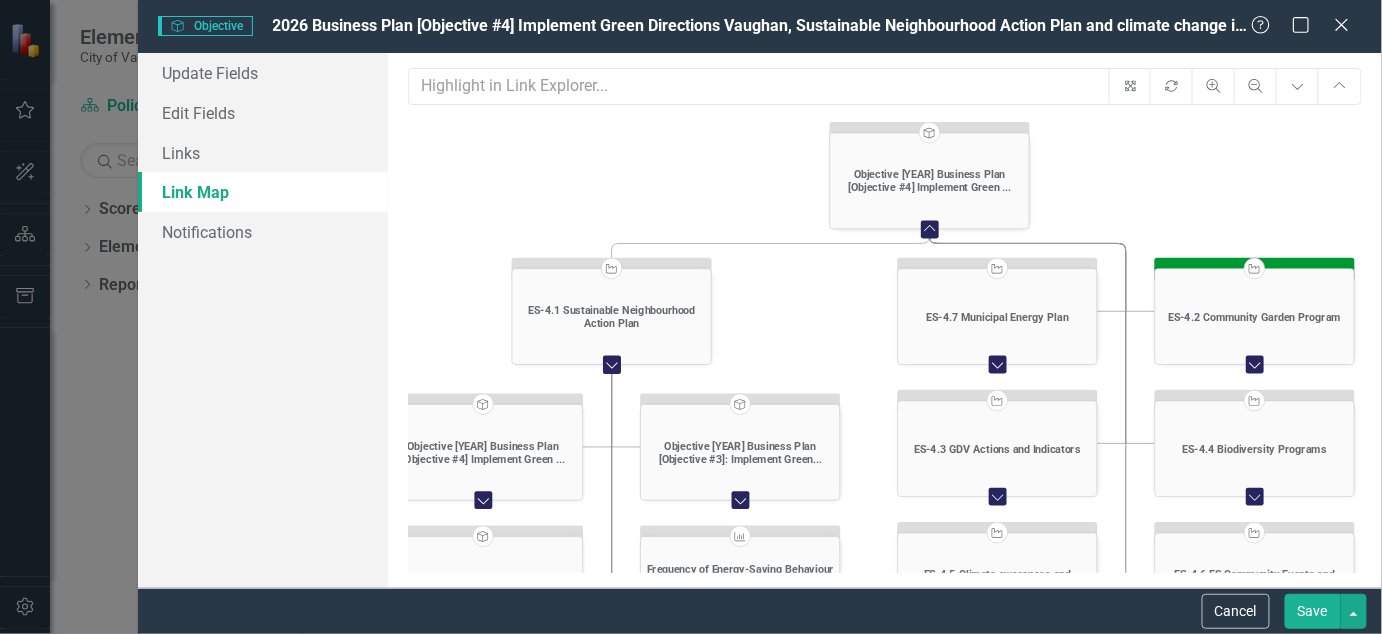 click on "Objective [YEAR] Business Plan [Objective #4] Implement Green ... Collapse Chart Key Activity ES-4.1 Sustainable Neighbourhood Action Plan Expand Chart Collapse Chart Key Activity ES-4.7 Municipal Energy Plan Expand Chart Expand Chart Key Activity ES-4.2 Community Garden Program Expand Chart Expand Chart Key Activity ES-4.3 GDV Actions and Indicators Expand Chart Expand Chart Key Activity ES-4.4 Biodiversity Programs Expand Chart Expand Chart Key Activity ES-4.5 Climate awareness and supporting initiative... Expand Chart Expand Chart Key Activity ES-4.6 ES Community Events and Initiatives Expand Chart Expand Chart Objective [YEAR] Business Plan [Objective #4] Implement Green ... Expand Chart Expand Chart Objective [YEAR] Business Plan [Objective #3]: Implement Green... Expand Chart Expand Chart Objective [YEAR] Business Plan [Objective #4] Implement Green ... Expand Chart Expand Chart Result Frequency of Energy-Saving Behaviour (Drink tap wa... 0% Expand Chart Expand Chart Result Green Directions Expand Chart" at bounding box center (884, 387) 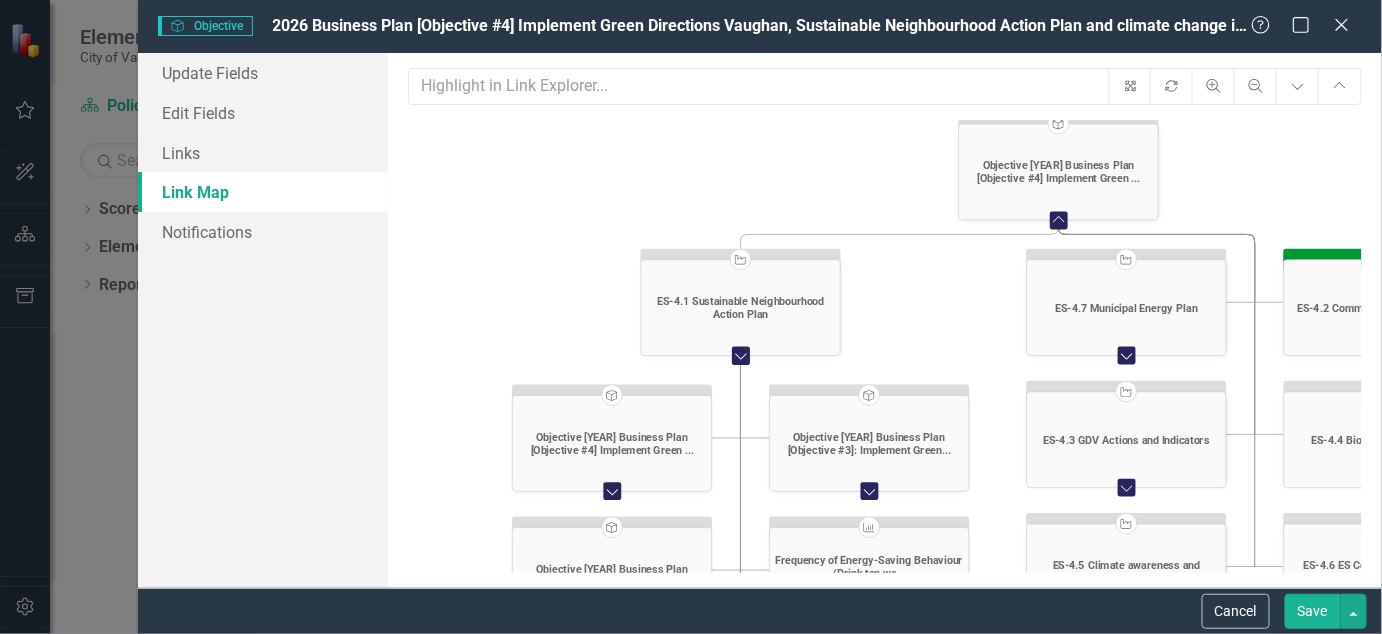 drag, startPoint x: 833, startPoint y: 356, endPoint x: 997, endPoint y: 369, distance: 164.51443 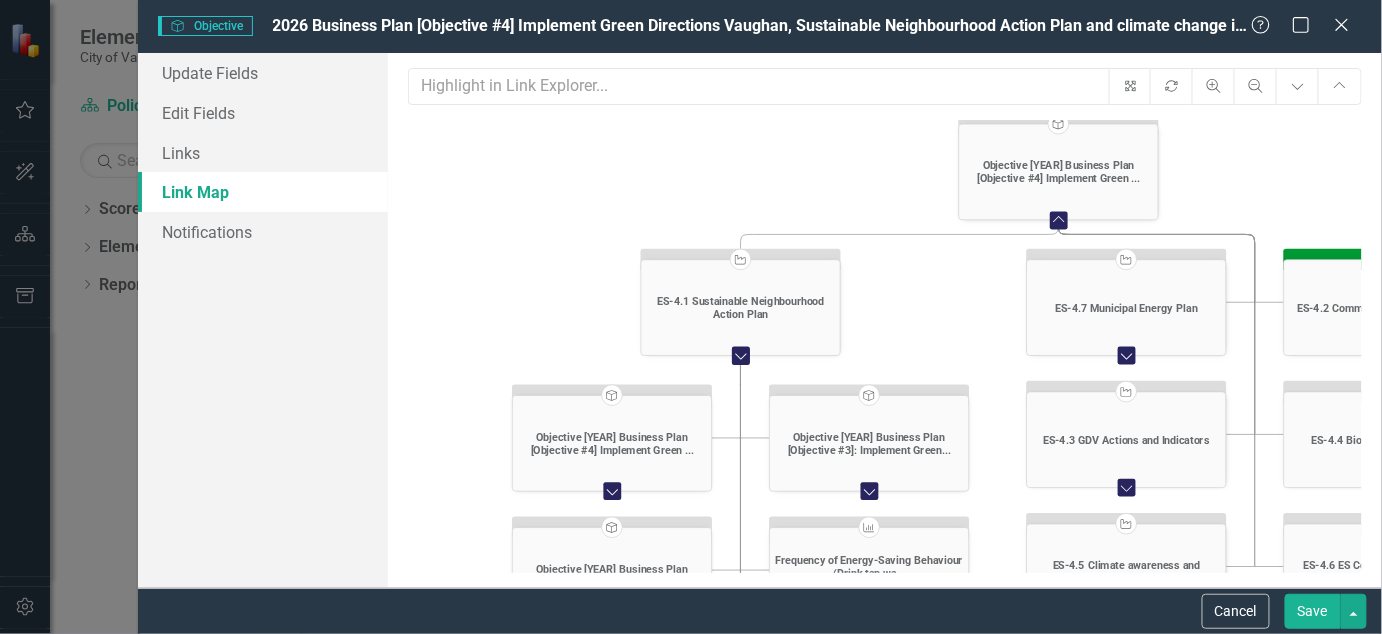 click on "Objective [YEAR] Business Plan [Objective #4] Implement Green ... Collapse Chart Key Activity ES-4.1 Sustainable Neighbourhood Action Plan Expand Chart Collapse Chart Key Activity ES-4.7 Municipal Energy Plan Expand Chart Expand Chart Key Activity ES-4.2 Community Garden Program Expand Chart Expand Chart Key Activity ES-4.3 GDV Actions and Indicators Expand Chart Expand Chart Key Activity ES-4.4 Biodiversity Programs Expand Chart Expand Chart Key Activity ES-4.5 Climate awareness and supporting initiative... Expand Chart Expand Chart Key Activity ES-4.6 ES Community Events and Initiatives Expand Chart Expand Chart Objective [YEAR] Business Plan [Objective #4] Implement Green ... Expand Chart Expand Chart Objective [YEAR] Business Plan [Objective #3]: Implement Green... Expand Chart Expand Chart Objective [YEAR] Business Plan [Objective #4] Implement Green ... Expand Chart Expand Chart Result Frequency of Energy-Saving Behaviour (Drink tap wa... 0% Expand Chart Expand Chart Result Green Directions Expand Chart" at bounding box center (884, 387) 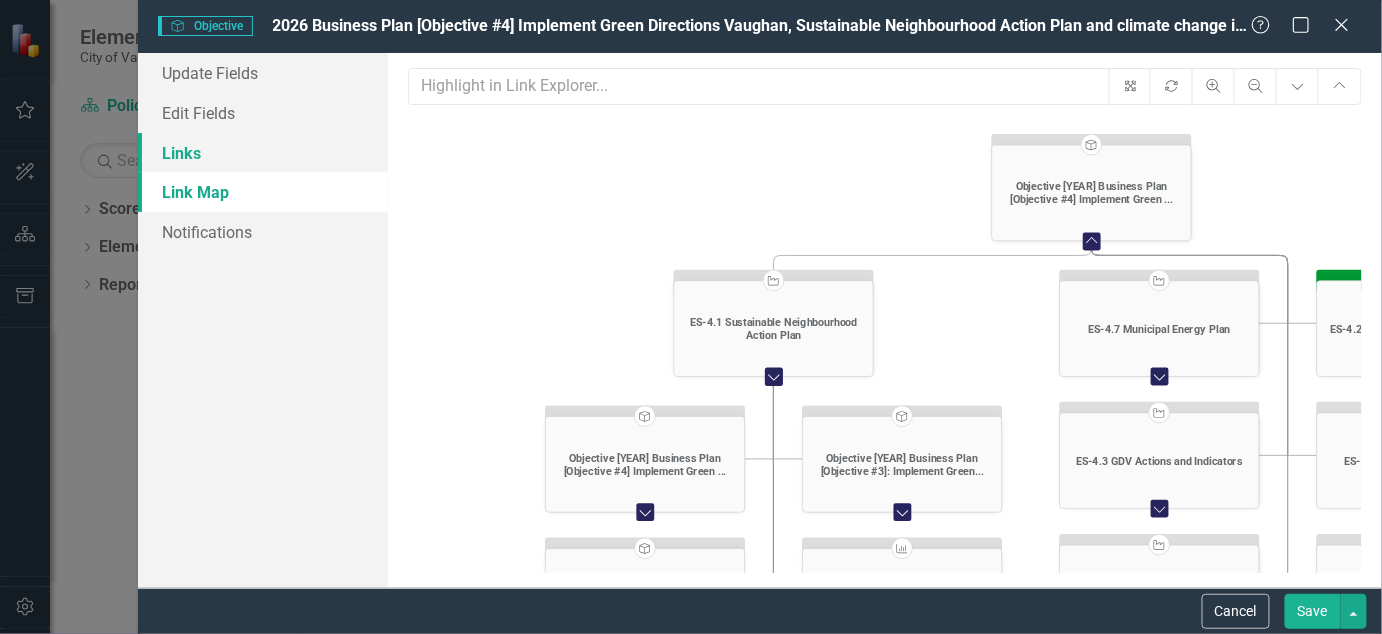 click on "Links" at bounding box center (263, 153) 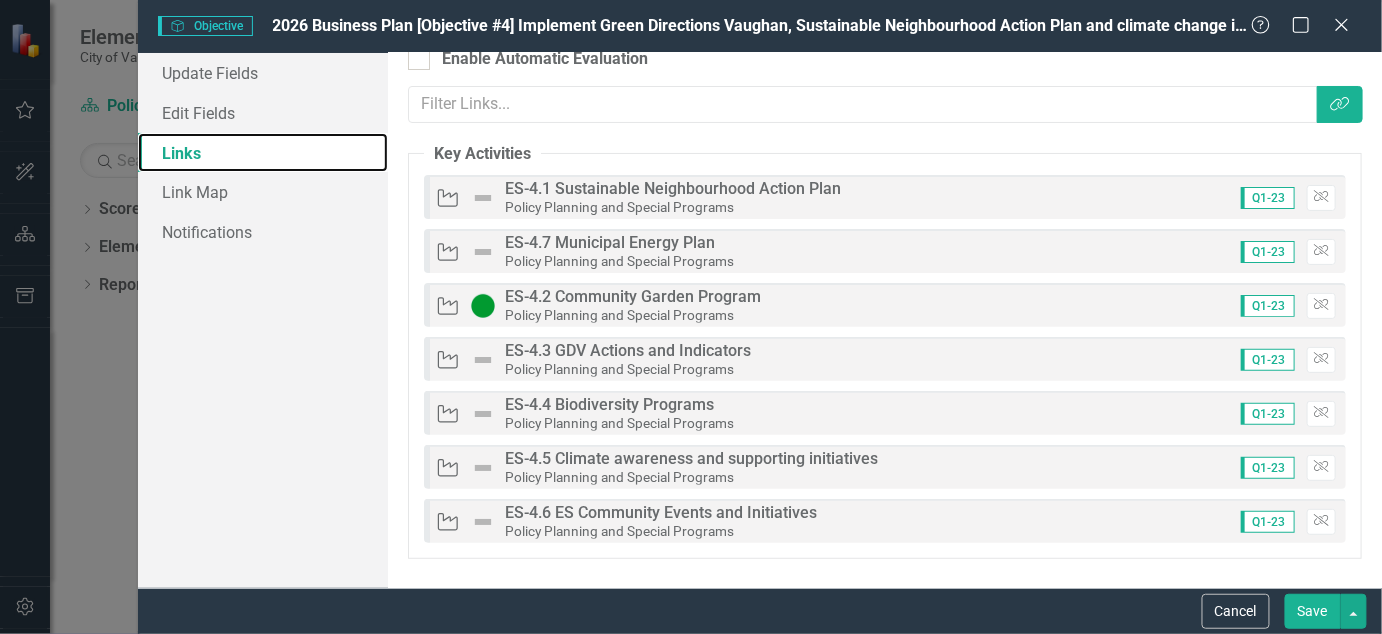 scroll, scrollTop: 0, scrollLeft: 0, axis: both 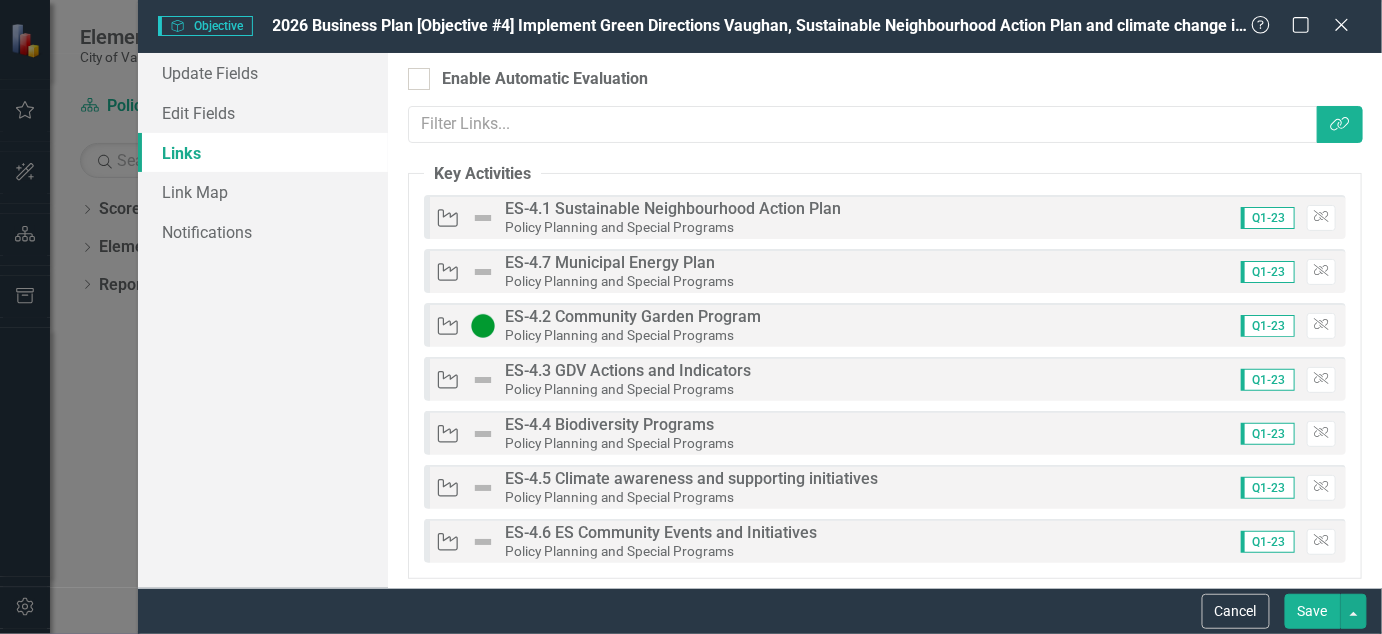 click on "Q1-23" at bounding box center [1268, 218] 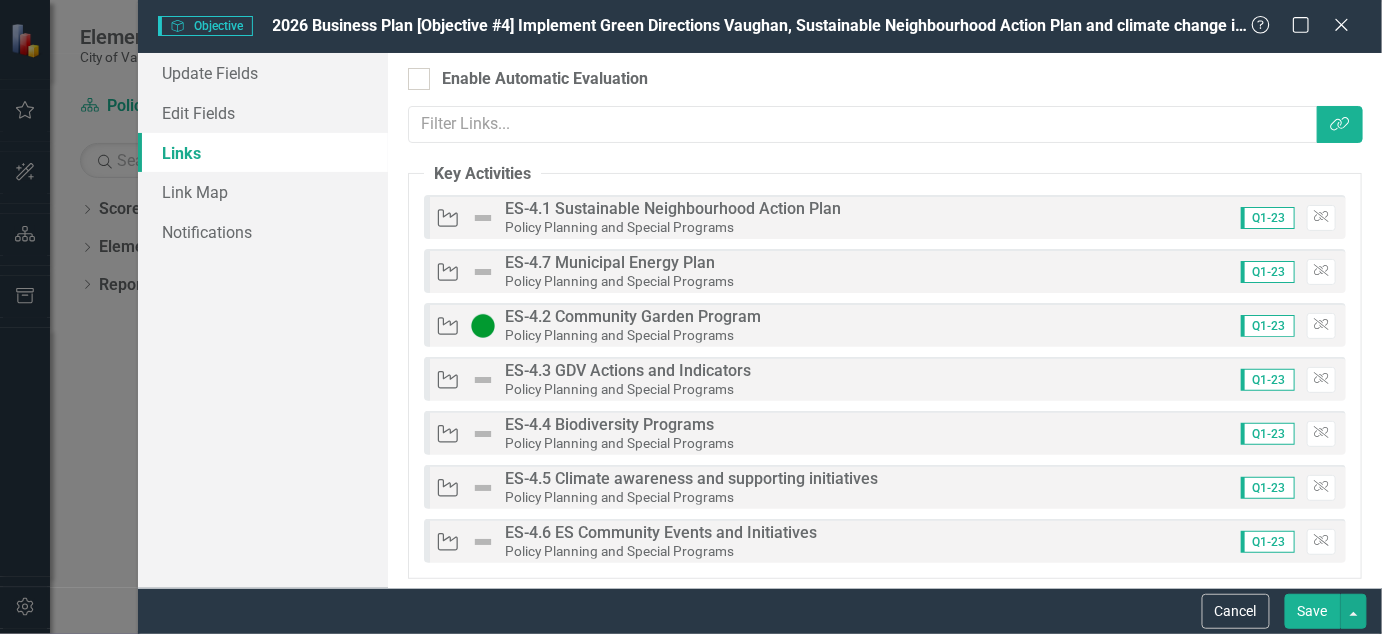click on "Q1-23" at bounding box center (1268, 218) 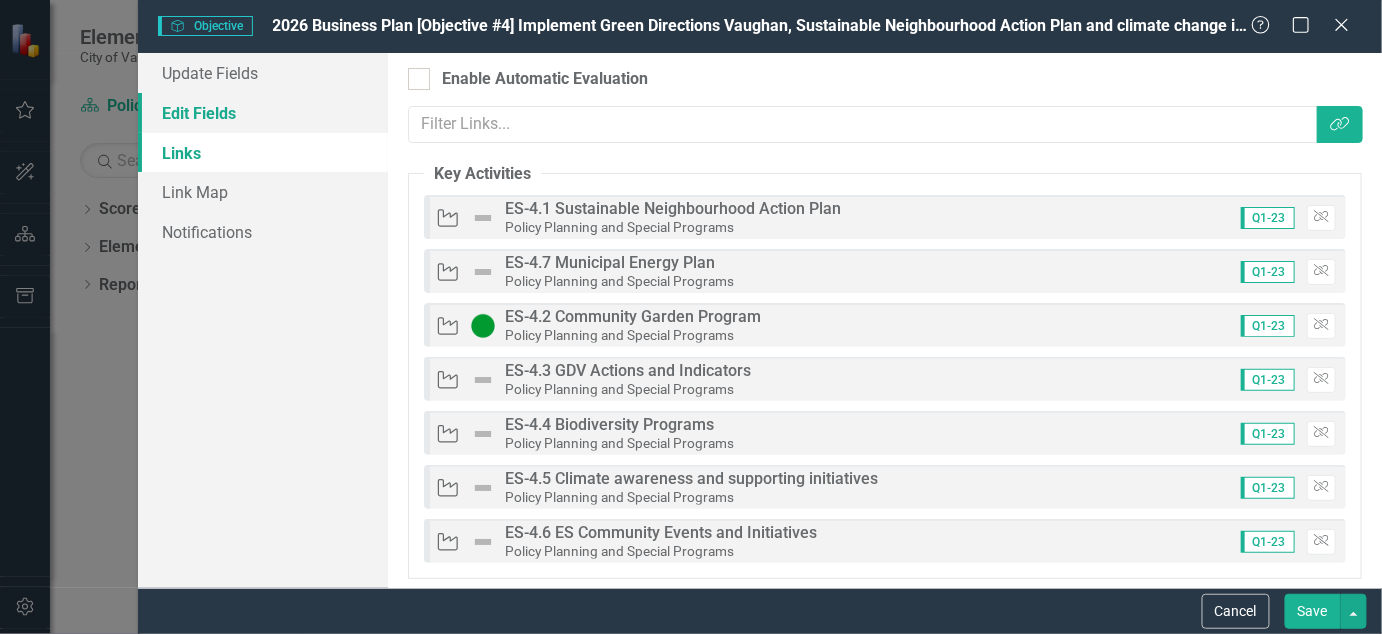 click on "Edit Fields" at bounding box center (263, 113) 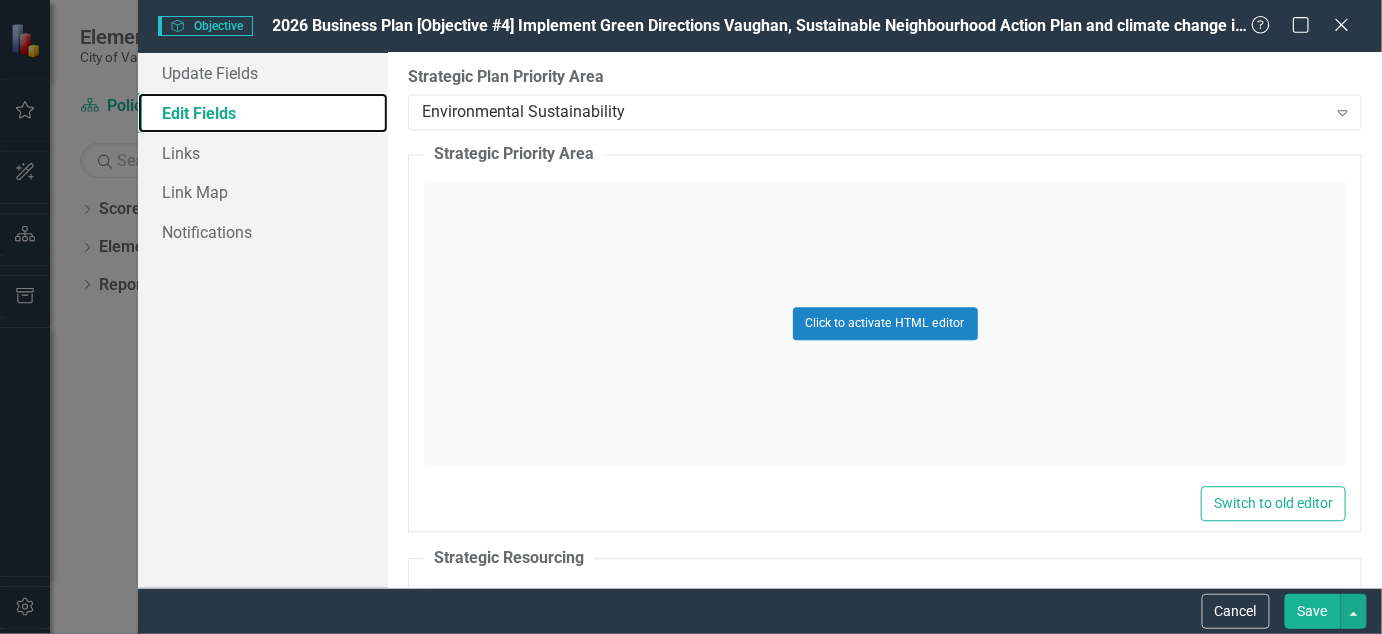scroll, scrollTop: 3534, scrollLeft: 0, axis: vertical 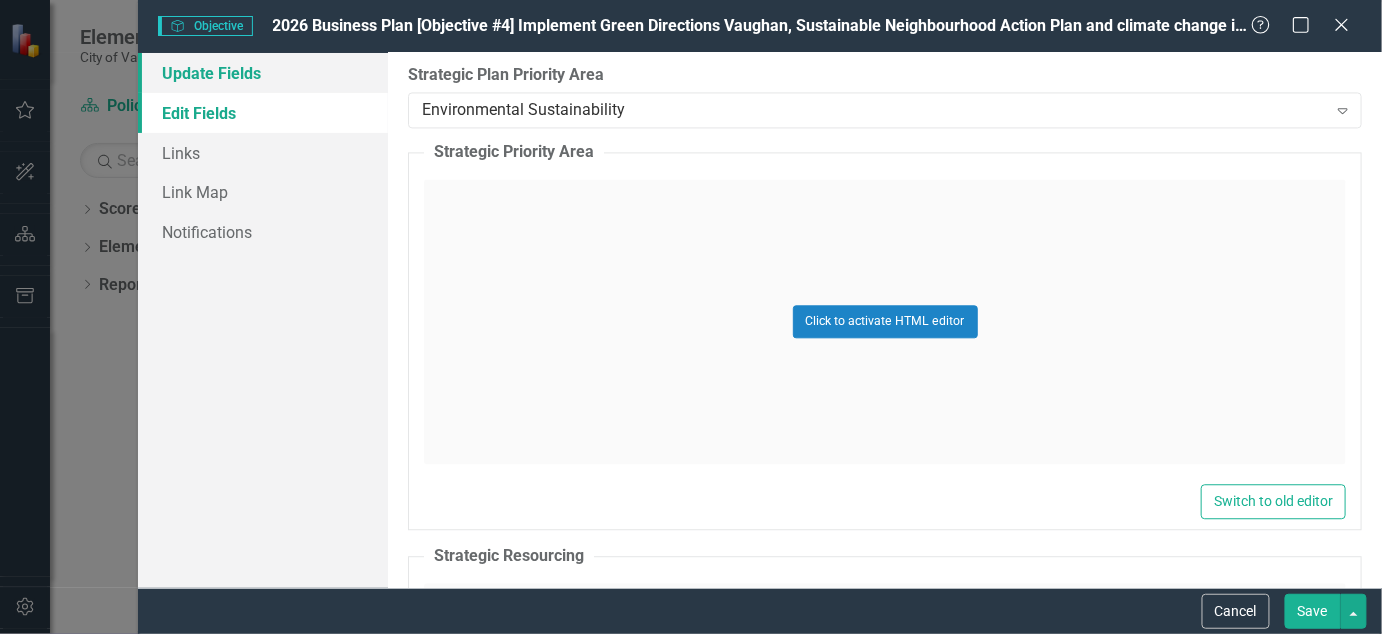 click on "Update Fields" at bounding box center (263, 73) 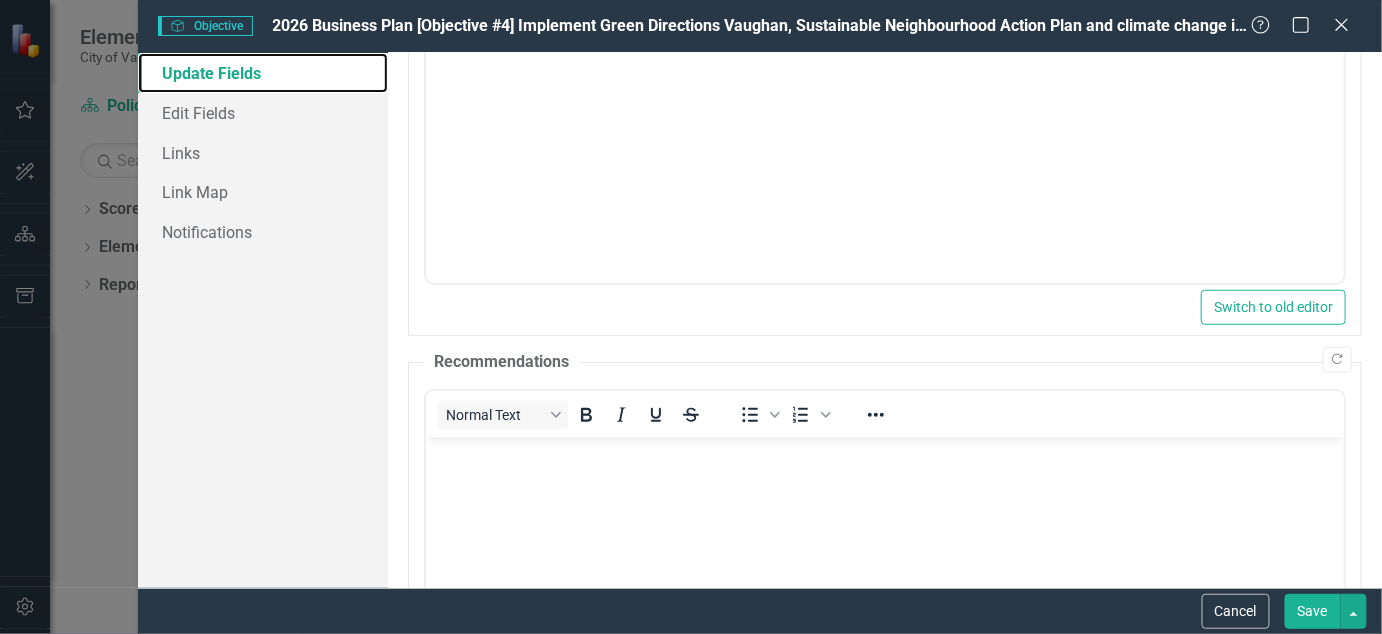 scroll, scrollTop: 0, scrollLeft: 0, axis: both 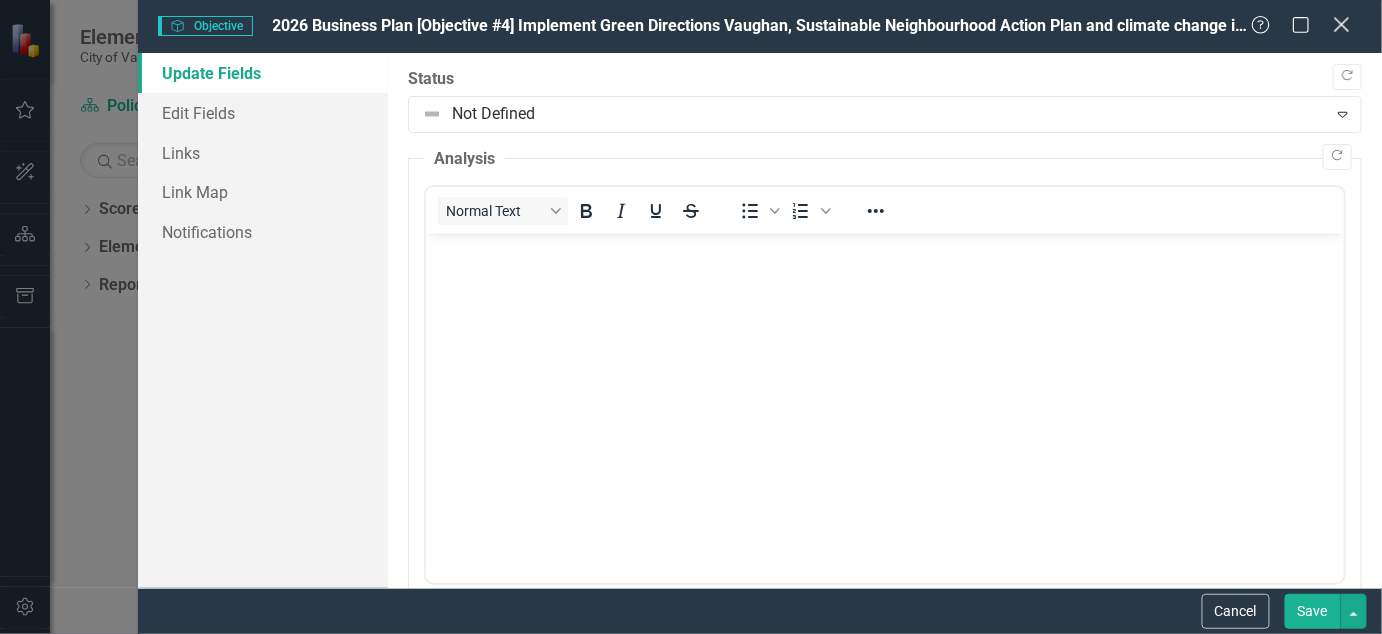 click on "Close" at bounding box center (1341, 24) 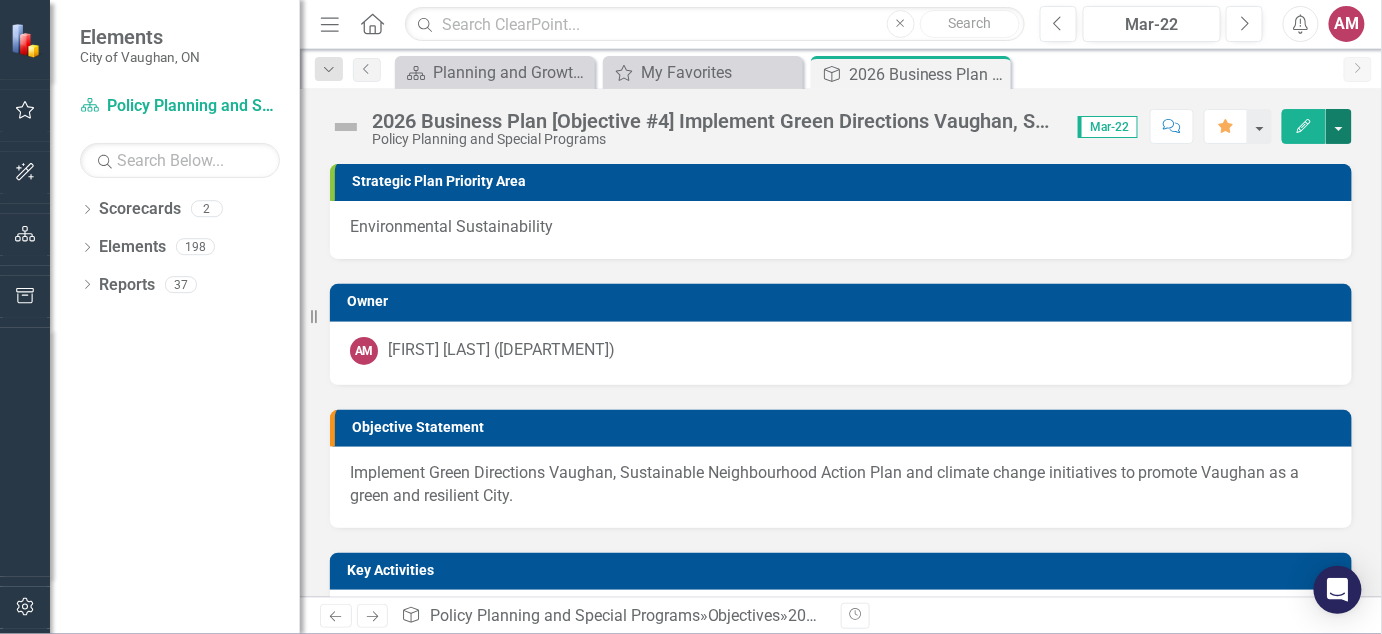 click at bounding box center [1339, 126] 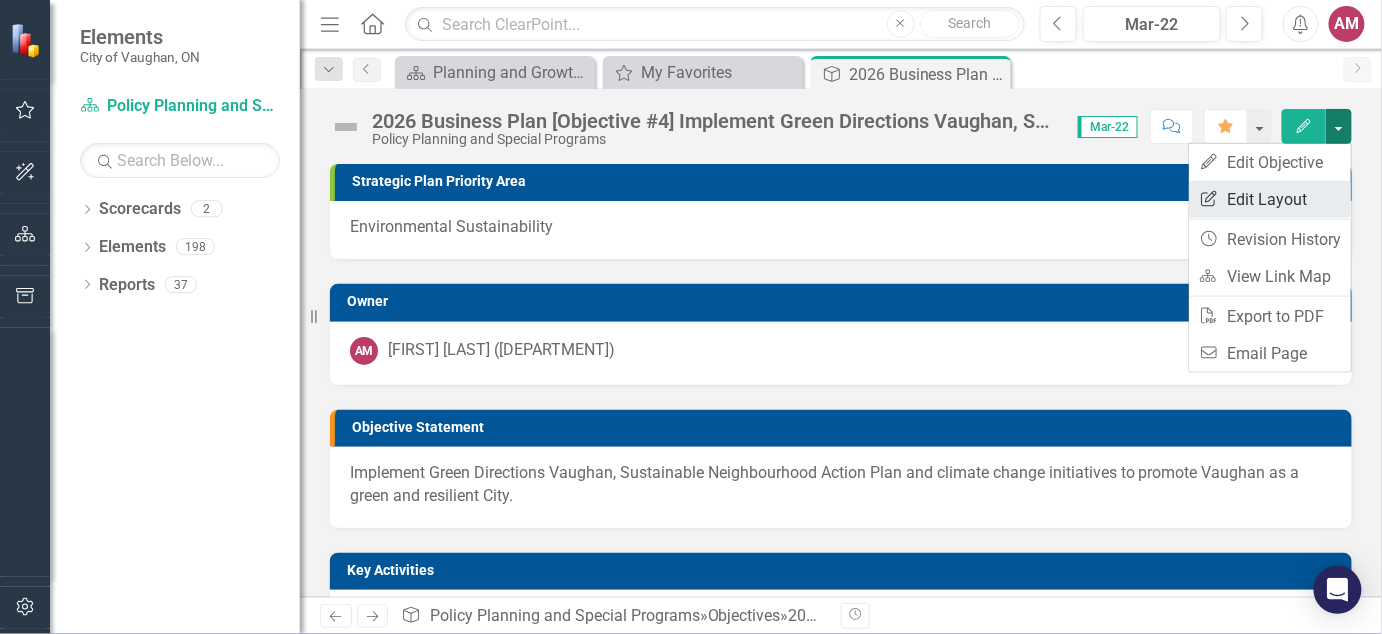 click on "Edit Report Edit Layout" at bounding box center [1270, 199] 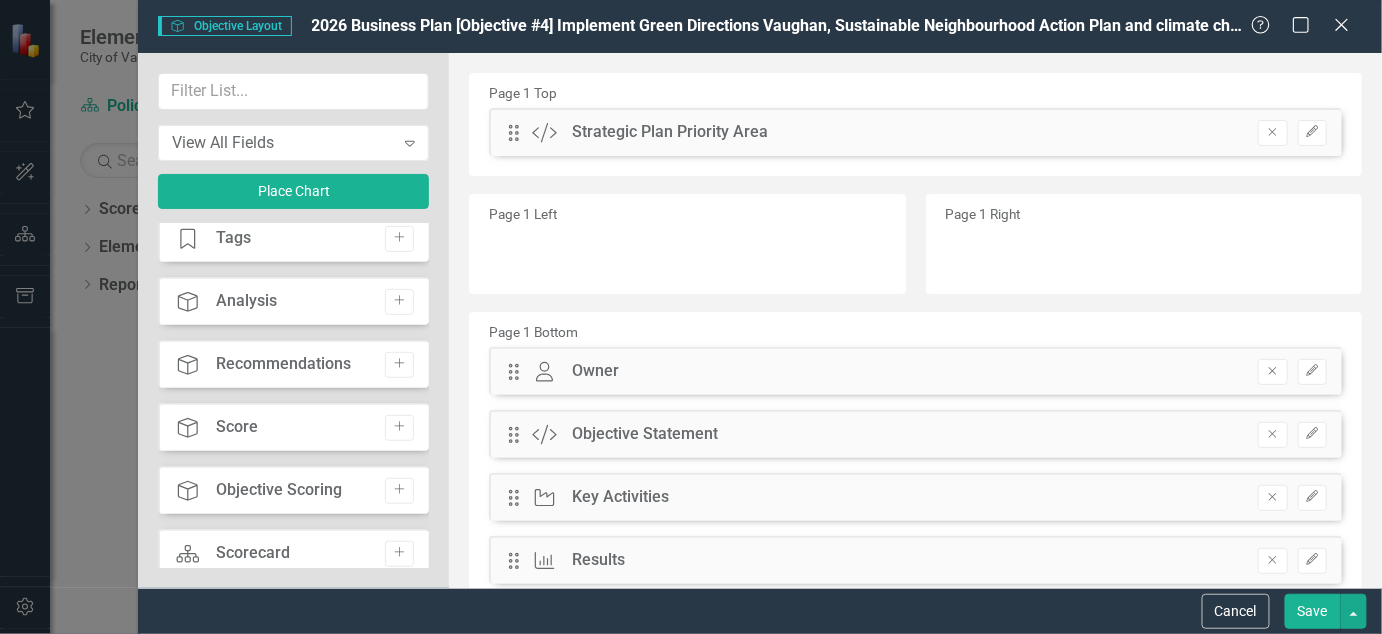scroll, scrollTop: 0, scrollLeft: 0, axis: both 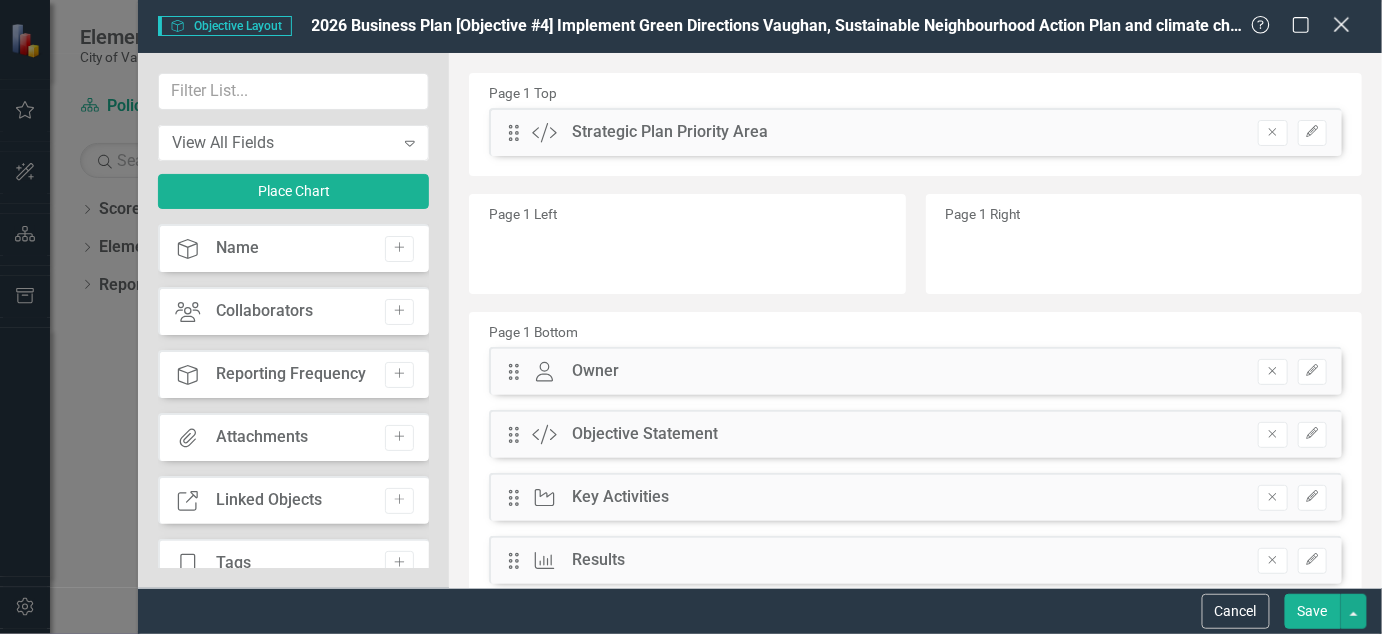 click on "Close" at bounding box center (1341, 24) 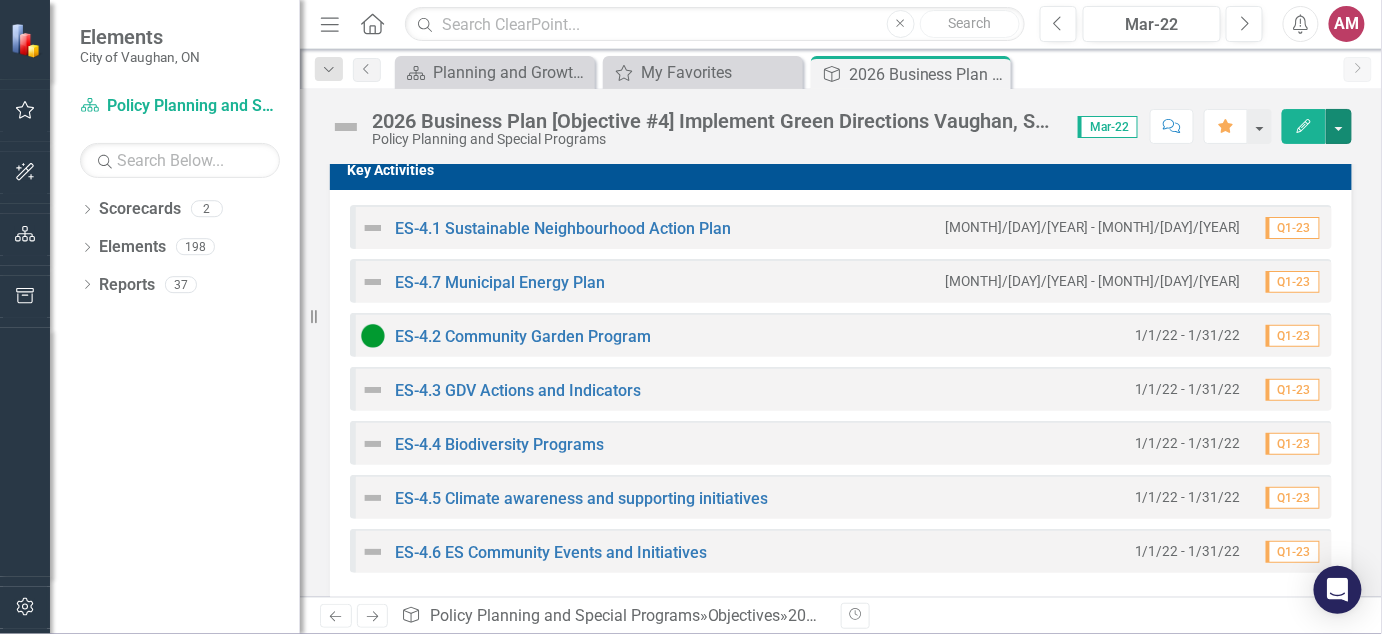 scroll, scrollTop: 399, scrollLeft: 0, axis: vertical 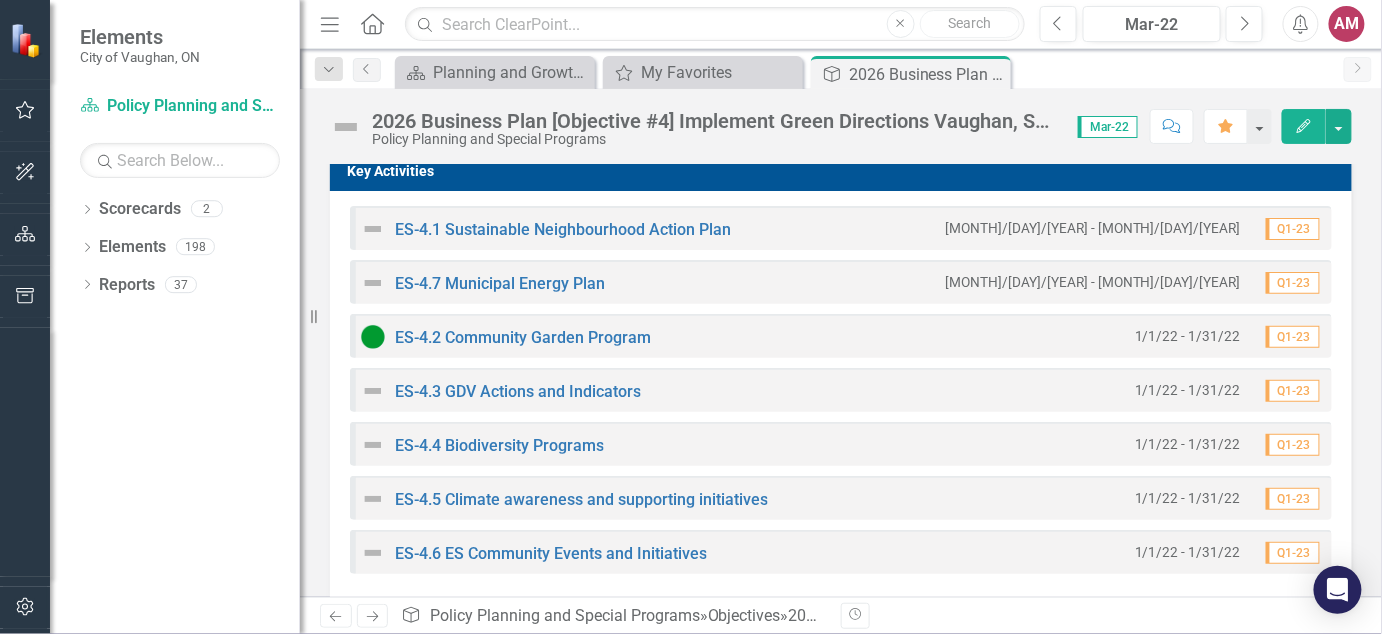 click on "Q1-23" at bounding box center [1293, 229] 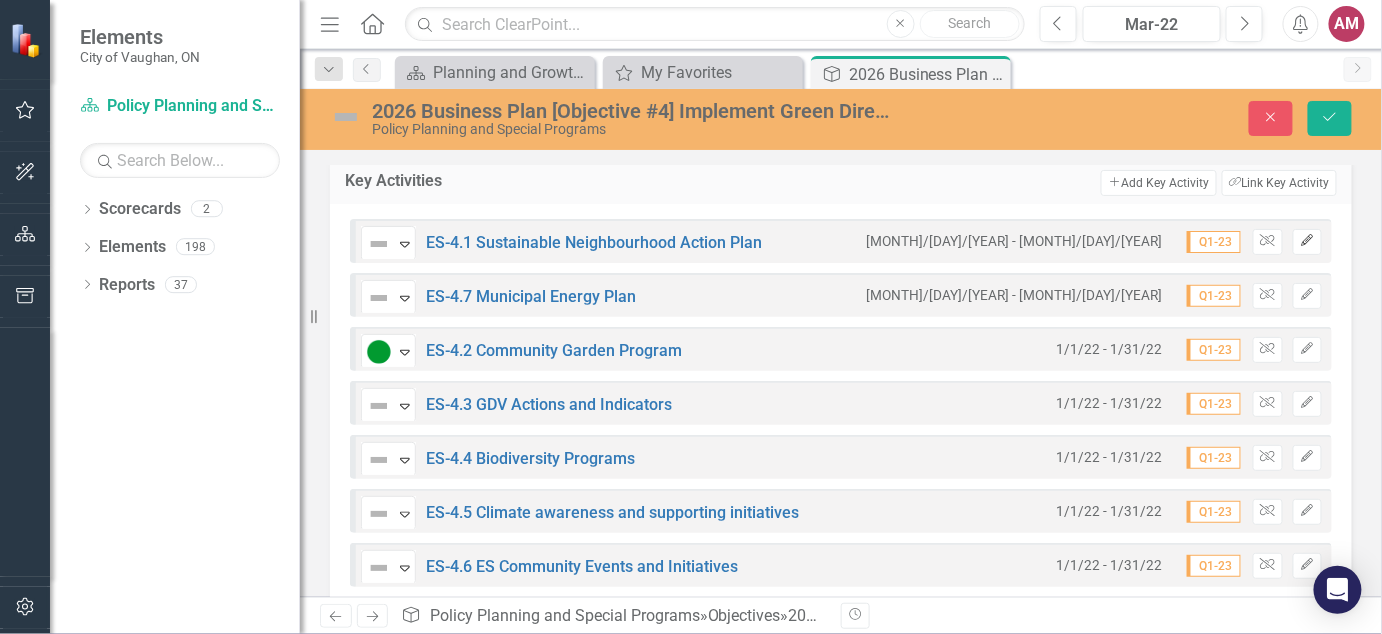 click on "Edit" at bounding box center [1307, 241] 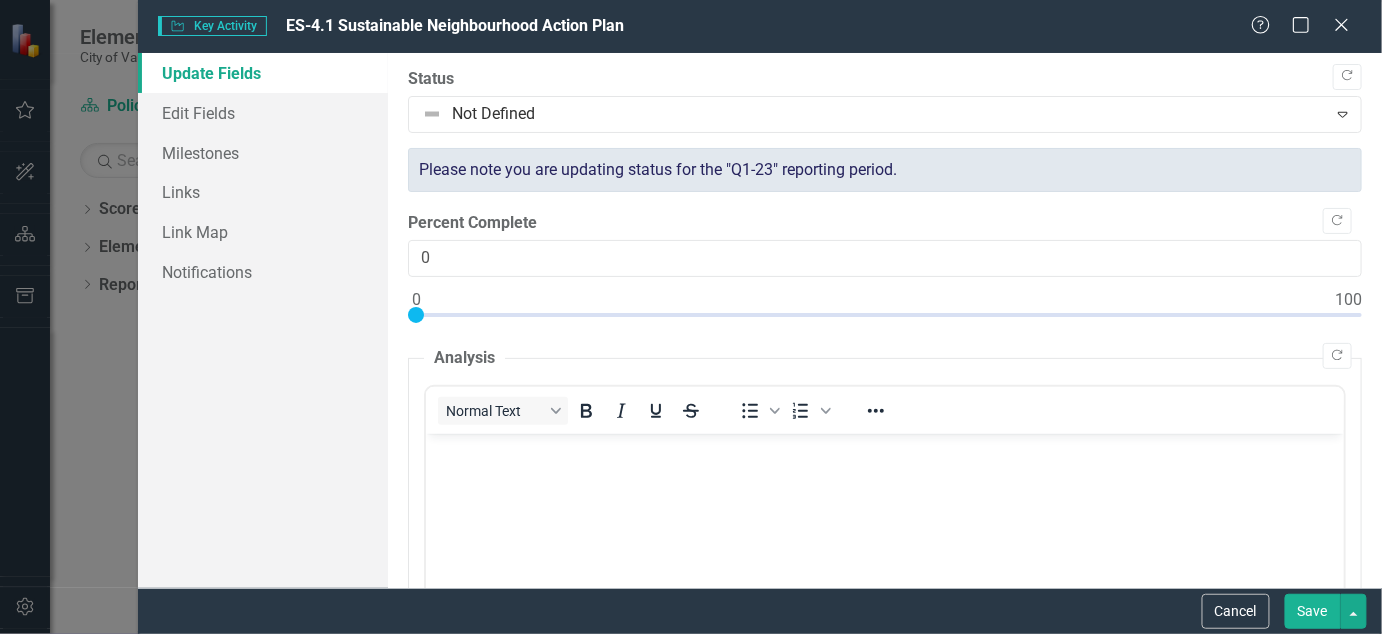 scroll, scrollTop: 0, scrollLeft: 0, axis: both 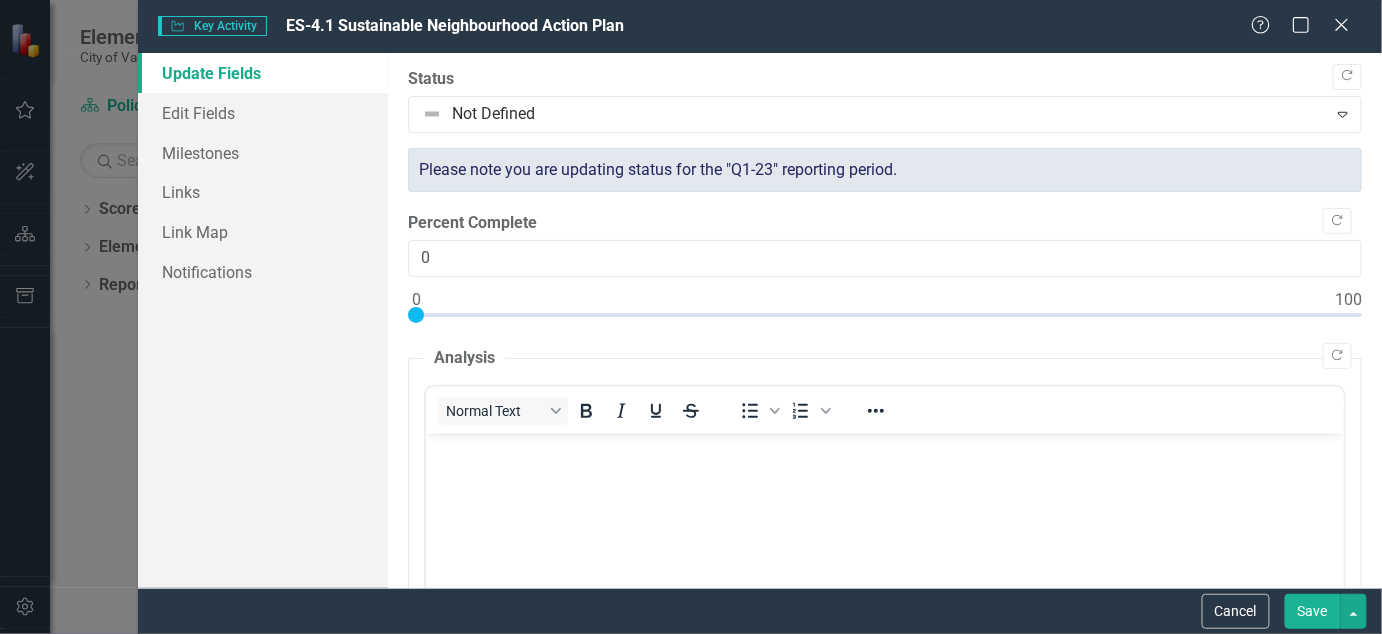 click on "Please note you are updating status for the "Q1-23" reporting period." at bounding box center (885, 170) 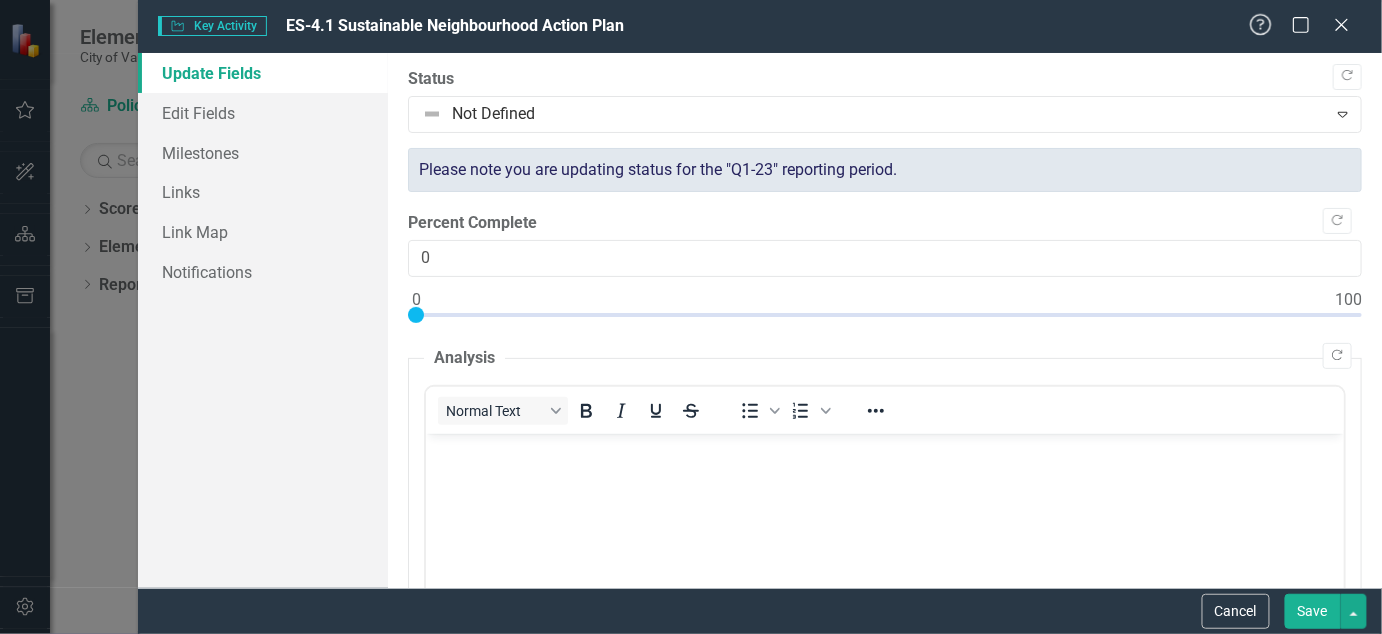 click on "Help" at bounding box center [1261, 24] 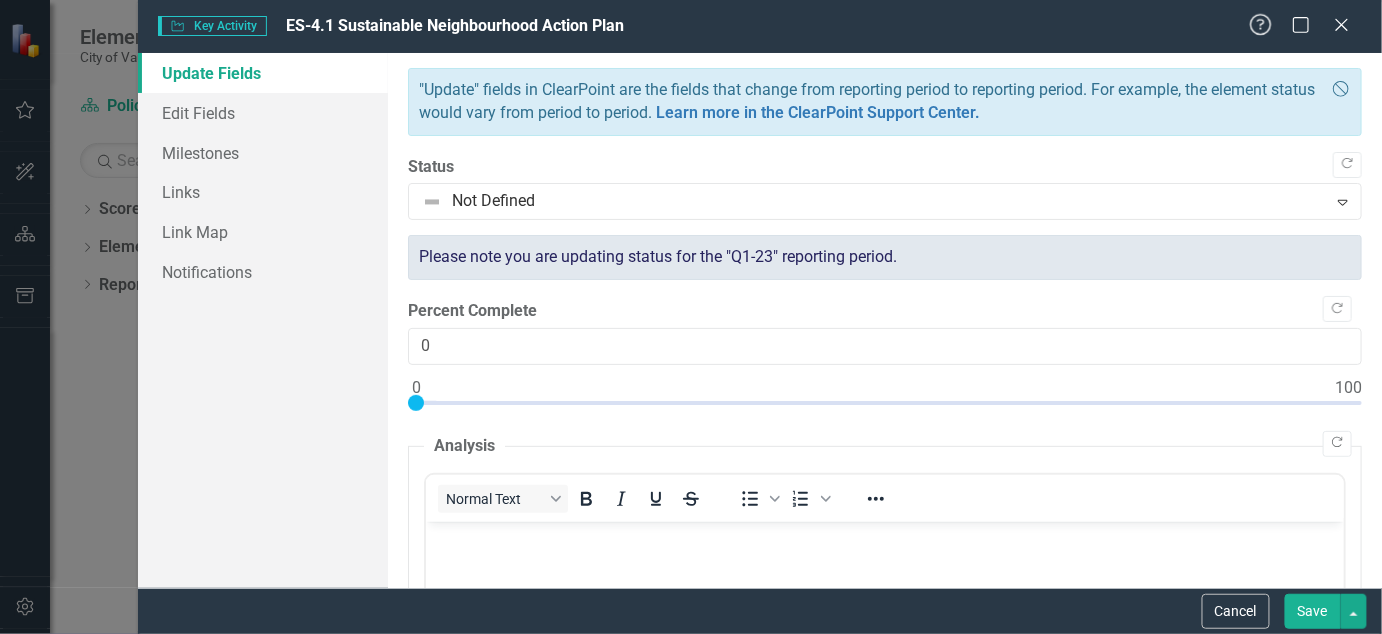 click on "Help" at bounding box center (1261, 24) 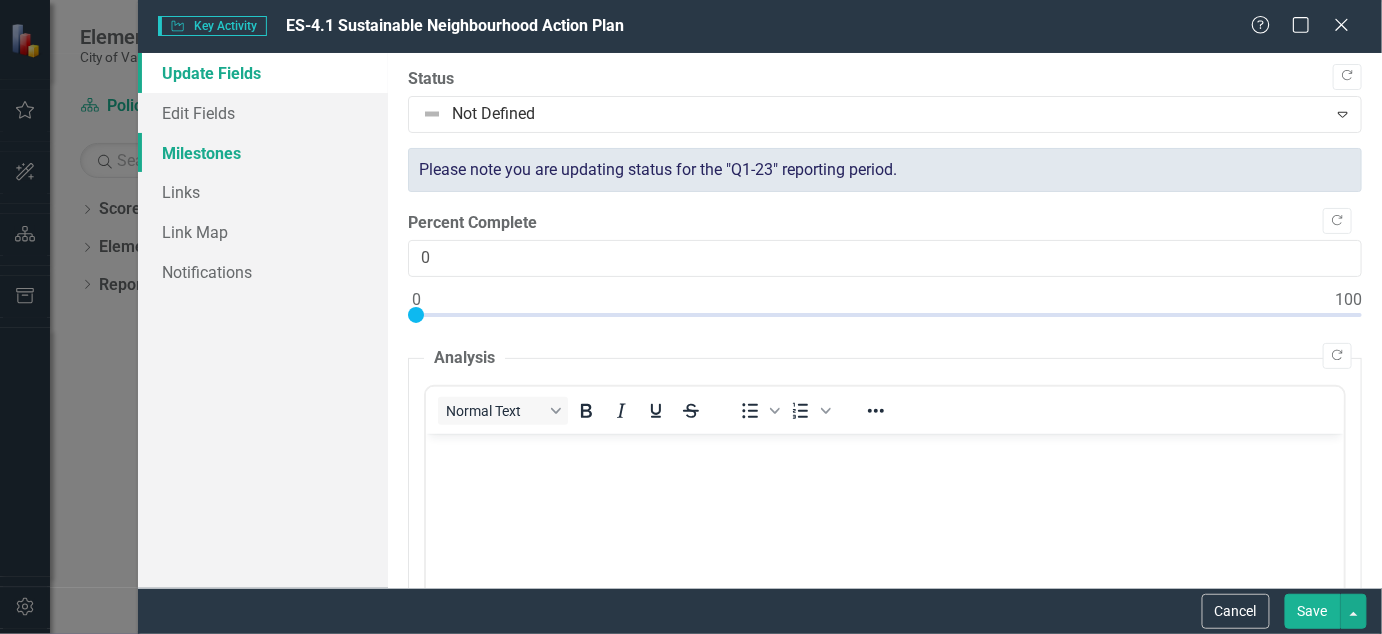 click on "Milestones" at bounding box center [263, 153] 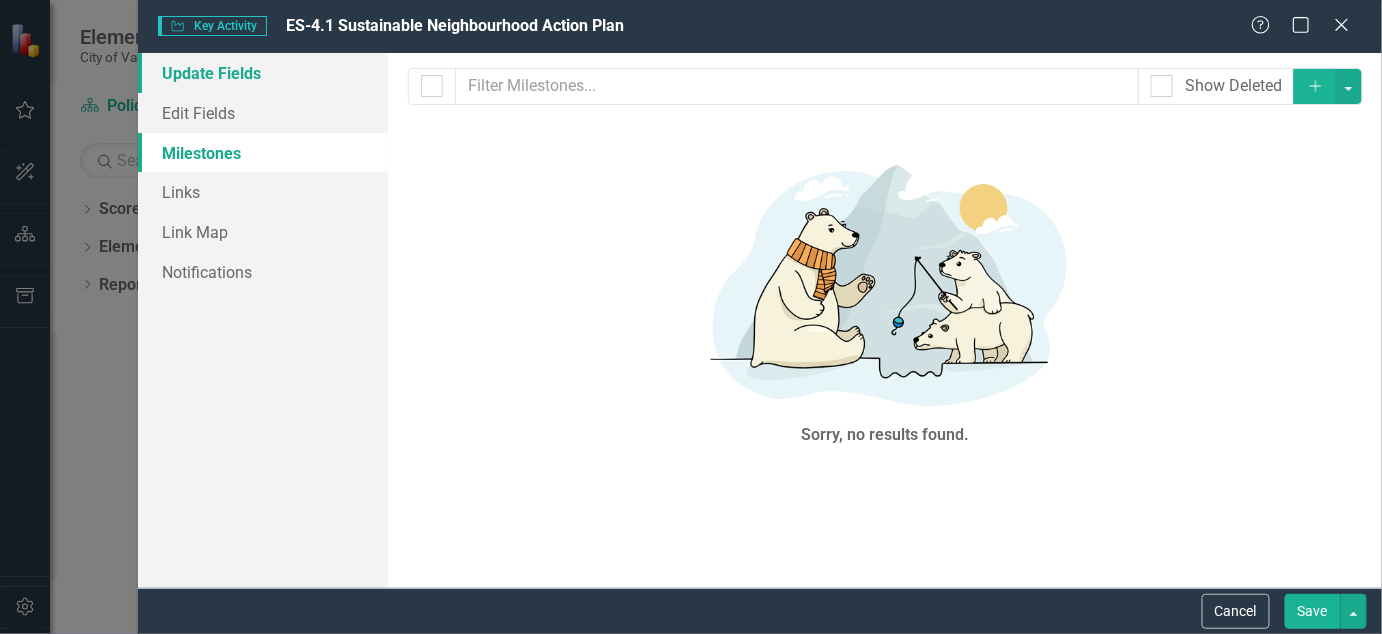 click on "Update Fields" at bounding box center [263, 73] 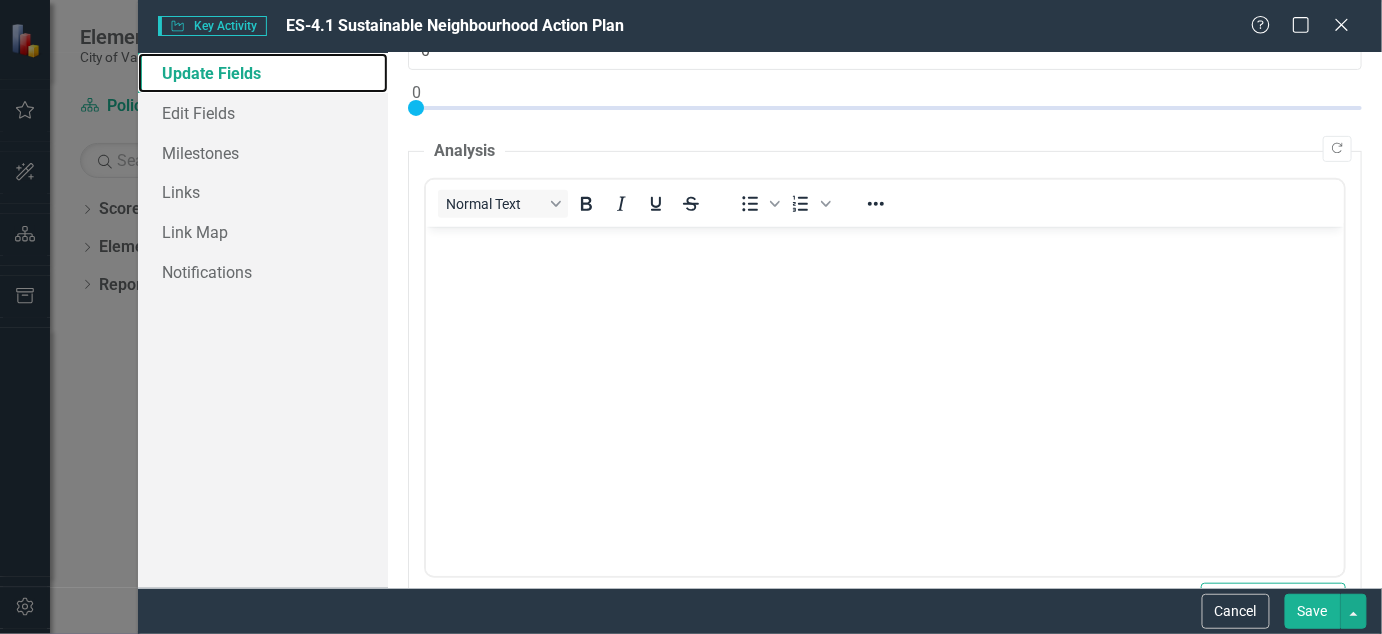 scroll, scrollTop: 0, scrollLeft: 0, axis: both 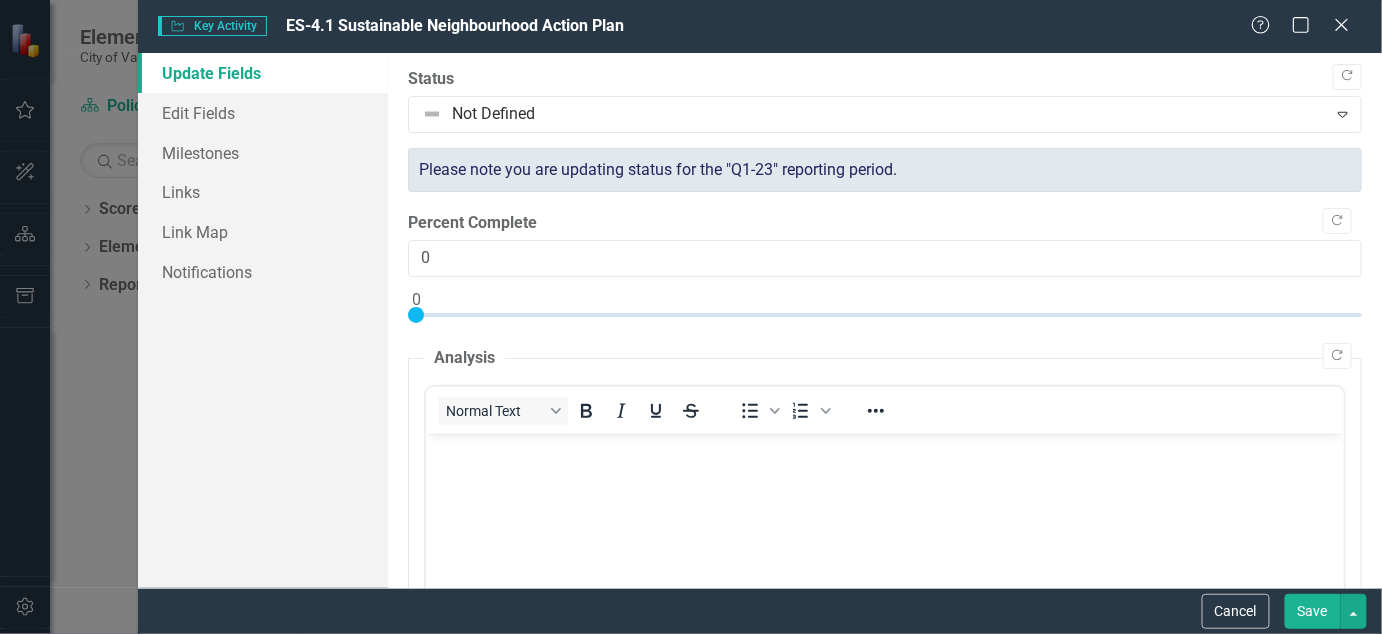 click on "Key Activity Key Activity" at bounding box center (212, 26) 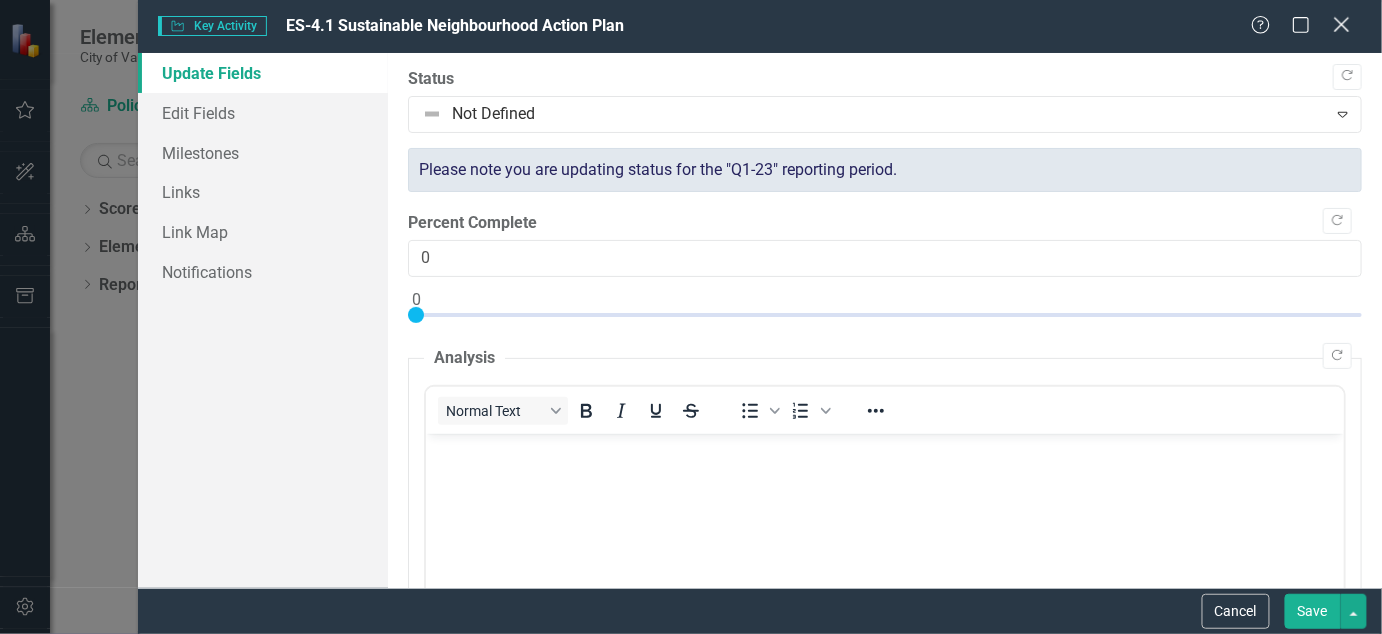 click on "Close" at bounding box center [1341, 24] 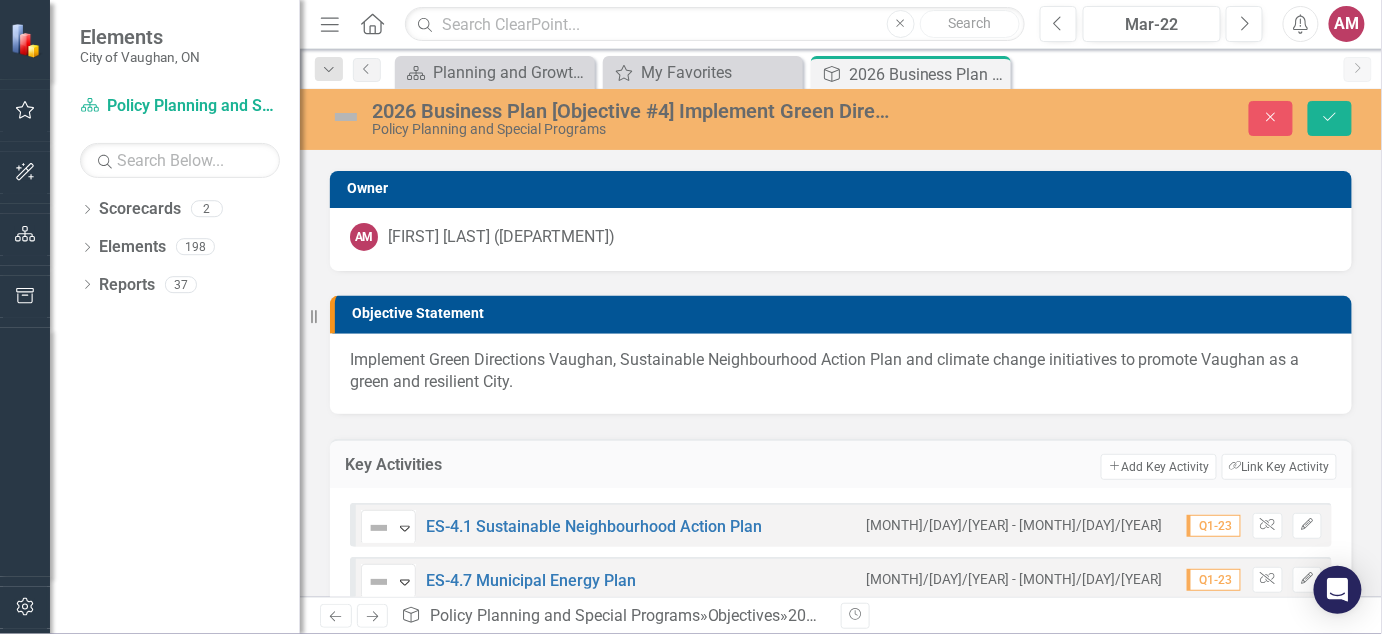 scroll, scrollTop: 112, scrollLeft: 0, axis: vertical 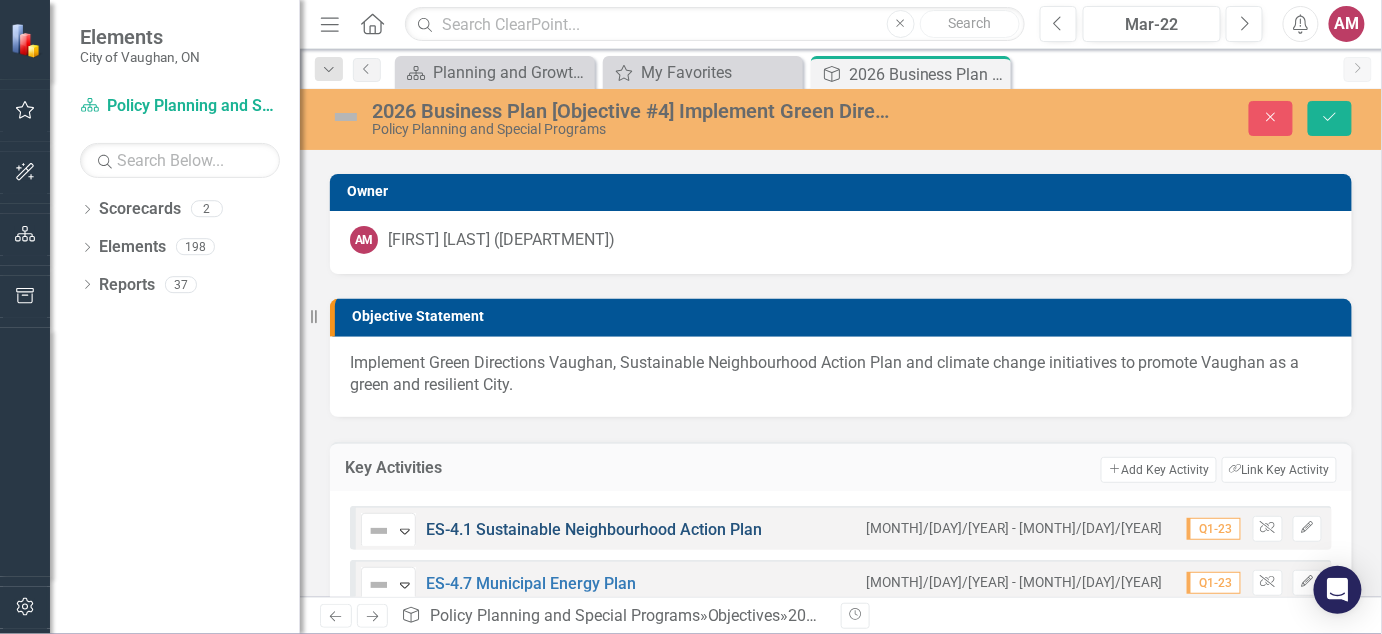 click on "ES-4.1 Sustainable Neighbourhood Action Plan" at bounding box center [594, 529] 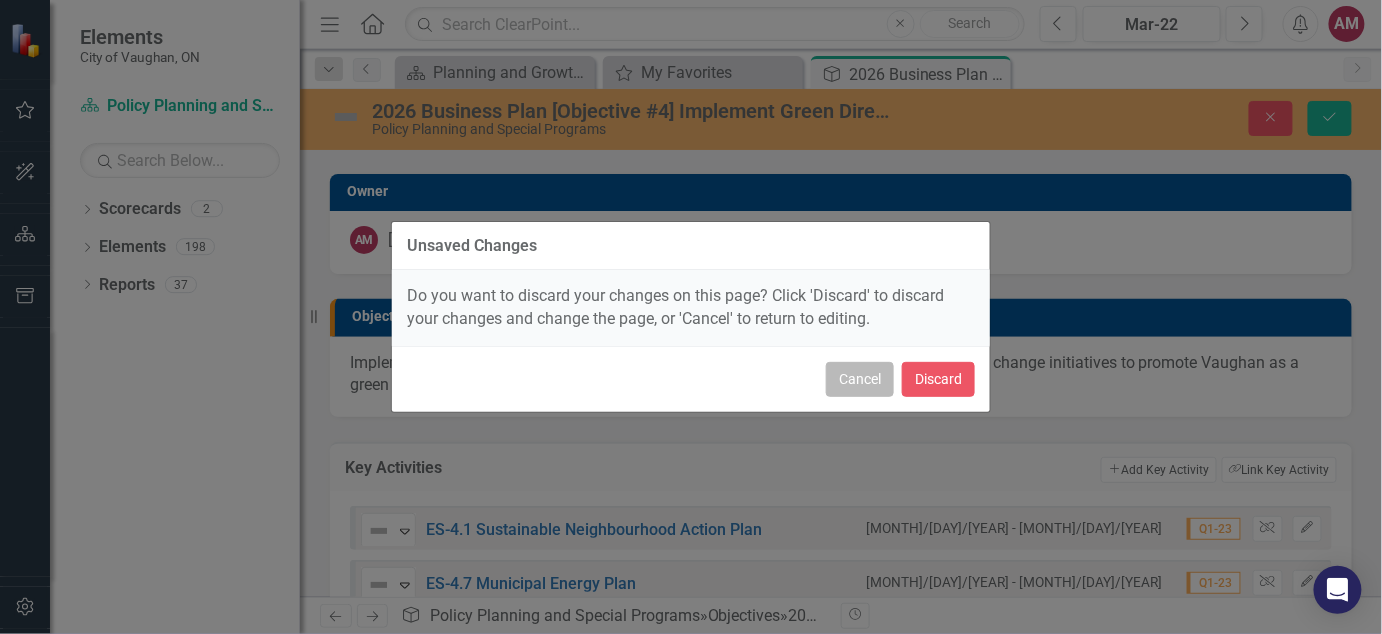 click on "Cancel" at bounding box center [860, 379] 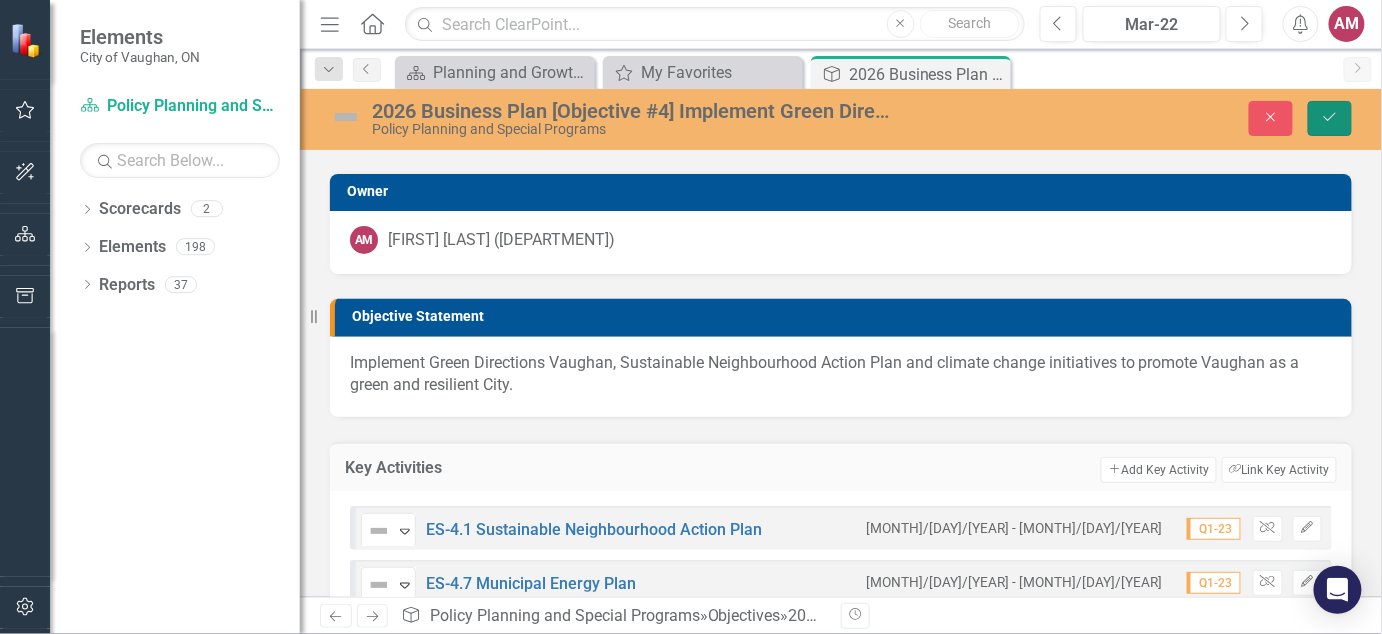 click on "Save" at bounding box center [1330, 118] 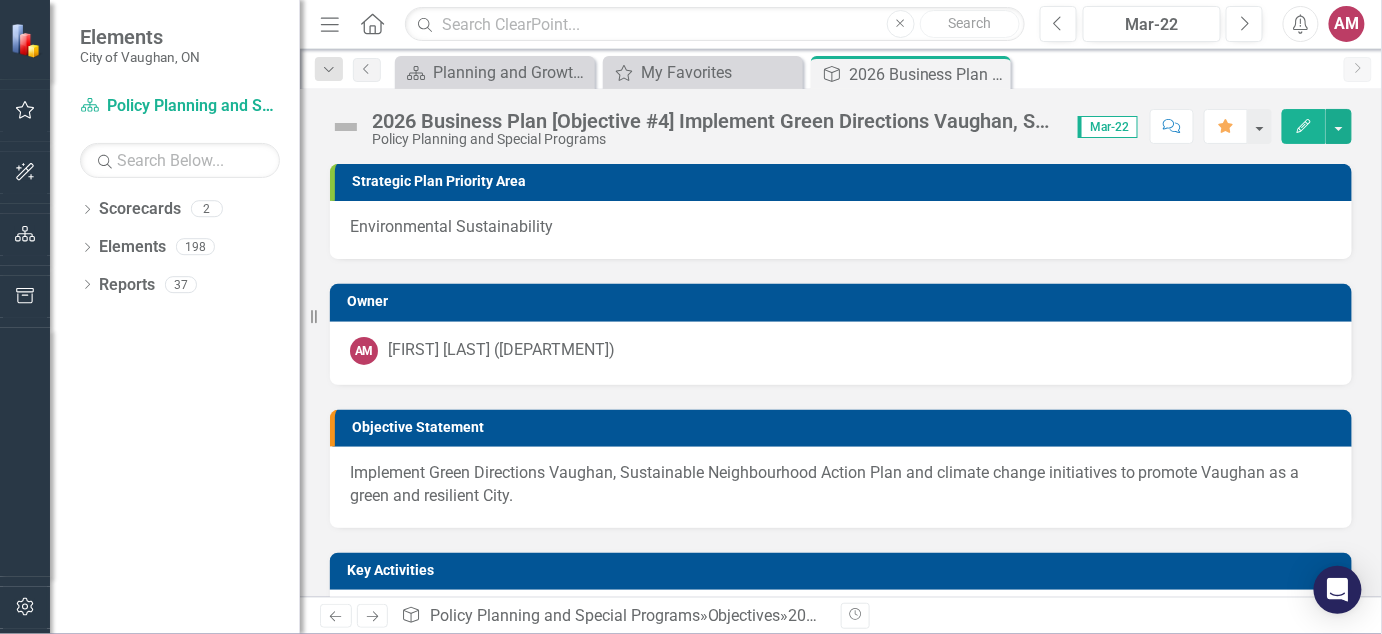 scroll, scrollTop: 329, scrollLeft: 0, axis: vertical 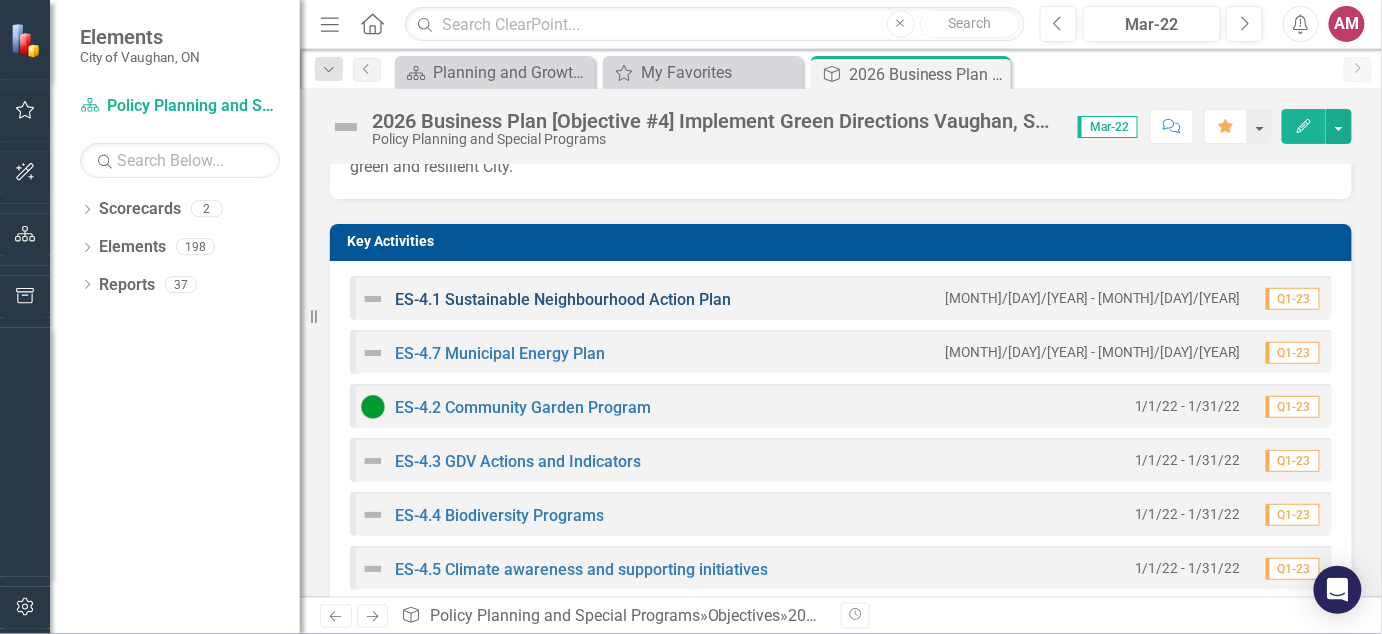 click on "ES-4.1 Sustainable Neighbourhood Action Plan" at bounding box center [563, 299] 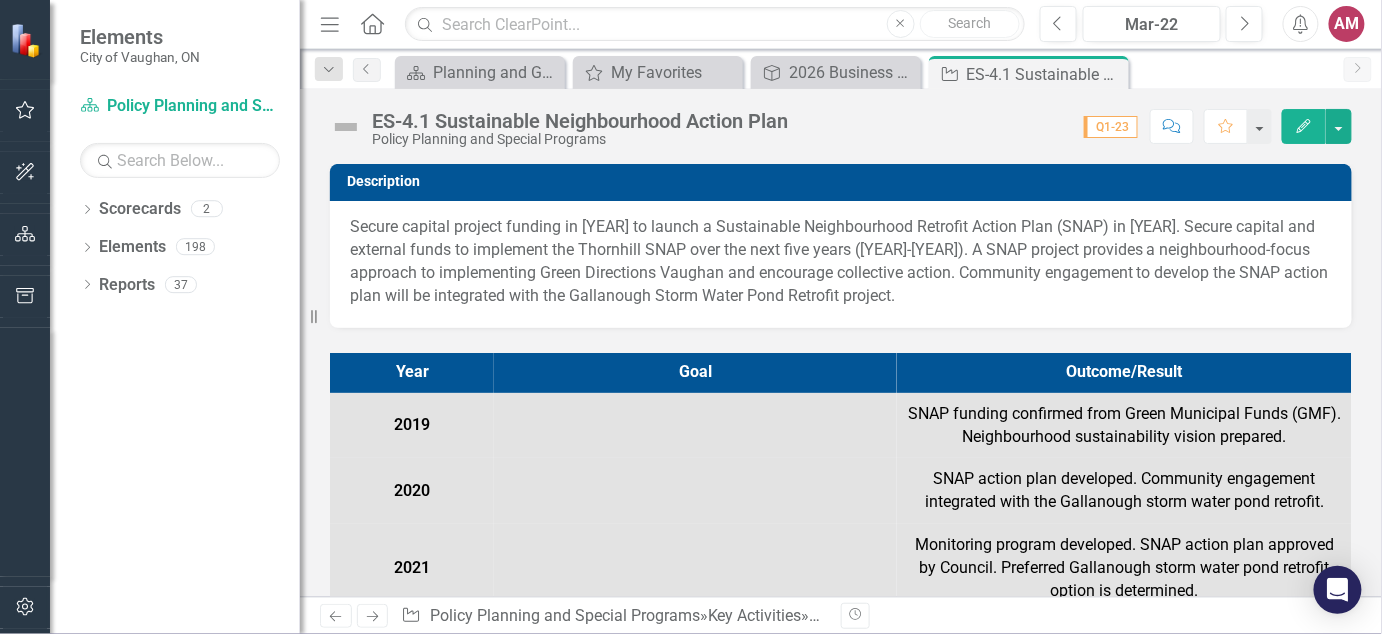 click on "Q1-23" at bounding box center (1111, 127) 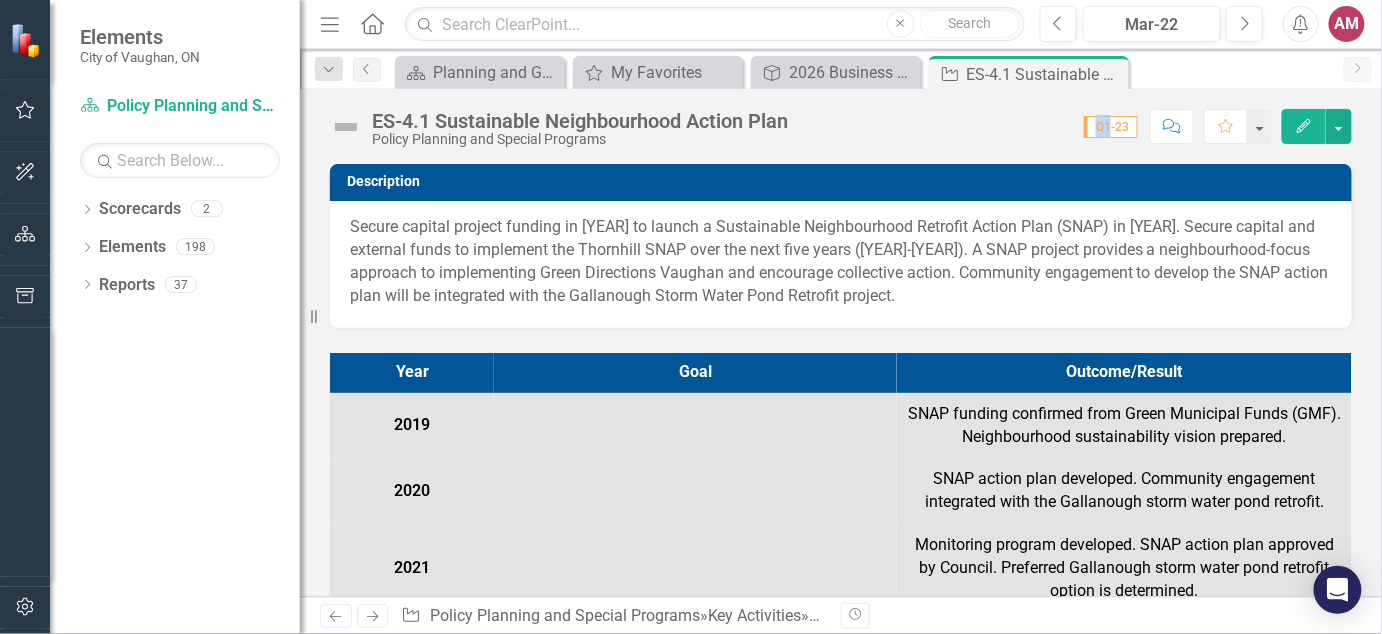 click on "Q1-23" at bounding box center (1111, 127) 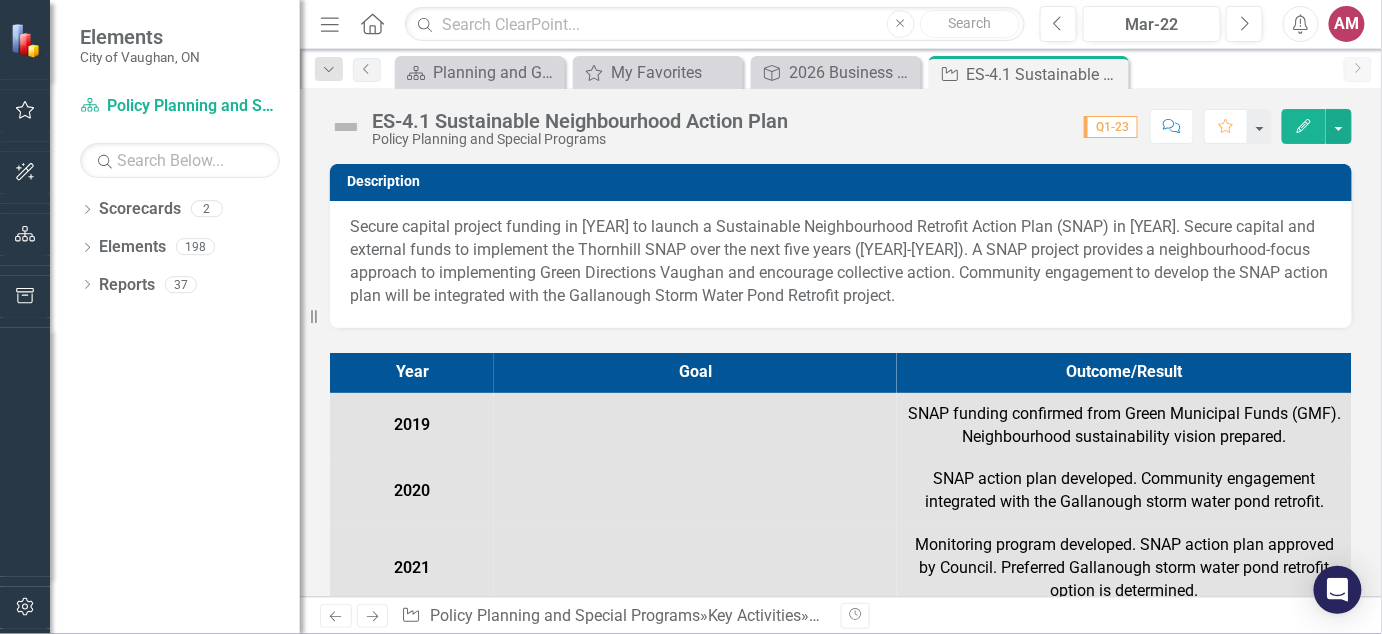 click on "Secure capital project funding in [YEAR] to launch a Sustainable Neighbourhood Retrofit Action Plan (SNAP) in [YEAR]. Secure capital and external funds to implement the Thornhill SNAP over the next five years ([YEAR]-[YEAR]). A SNAP project provides a neighbourhood-focus approach to implementing Green Directions Vaughan and encourage collective action. Community engagement to develop the SNAP action plan will be integrated with the Gallanough Storm Water Pond Retrofit project." at bounding box center (841, 261) 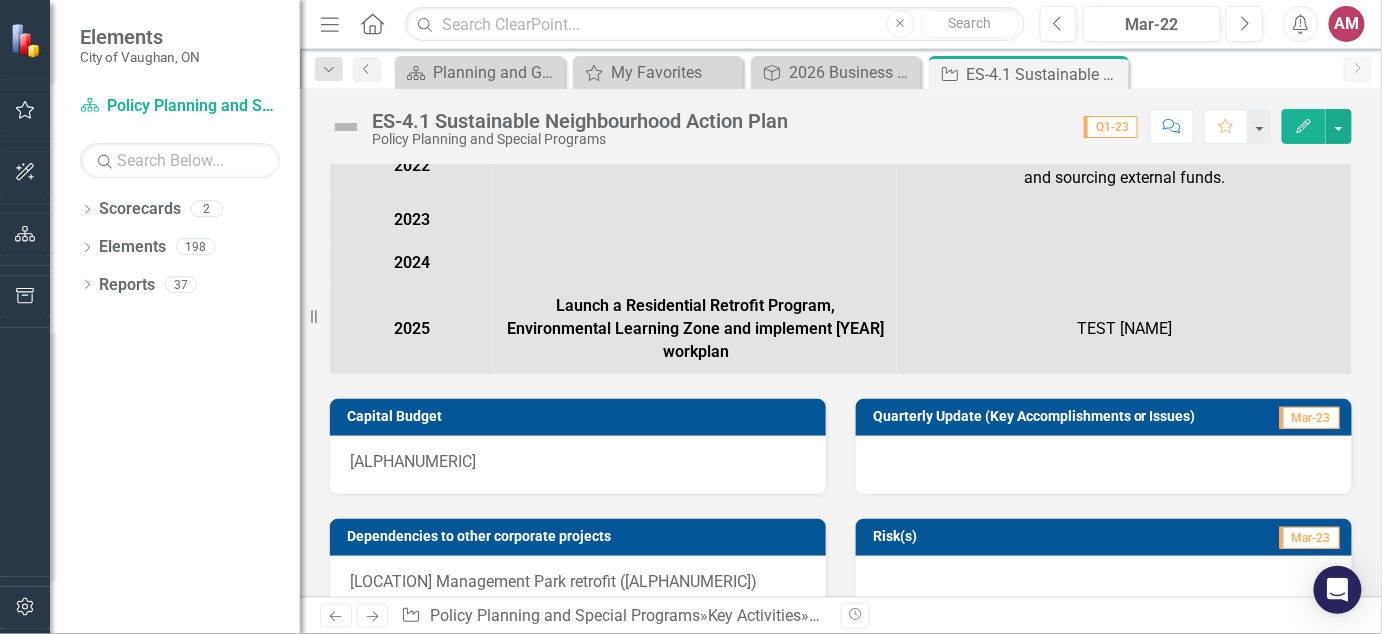 scroll, scrollTop: 481, scrollLeft: 0, axis: vertical 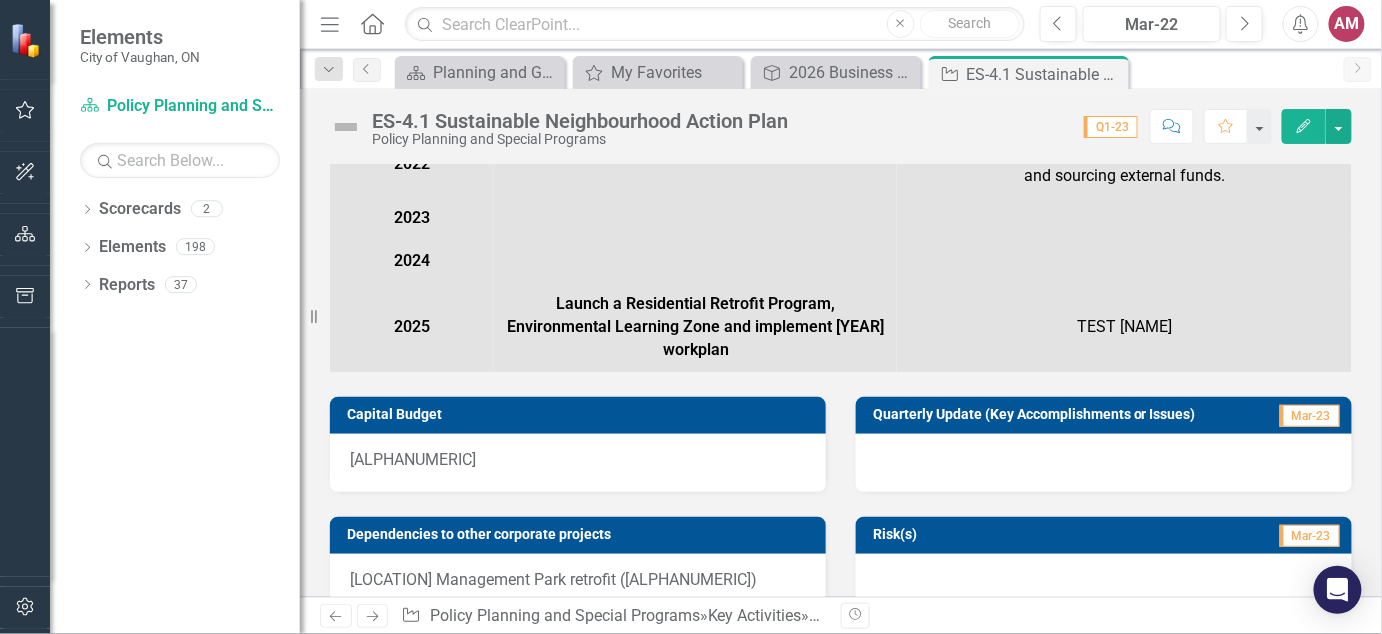 click on "Mar-23" at bounding box center (1310, 416) 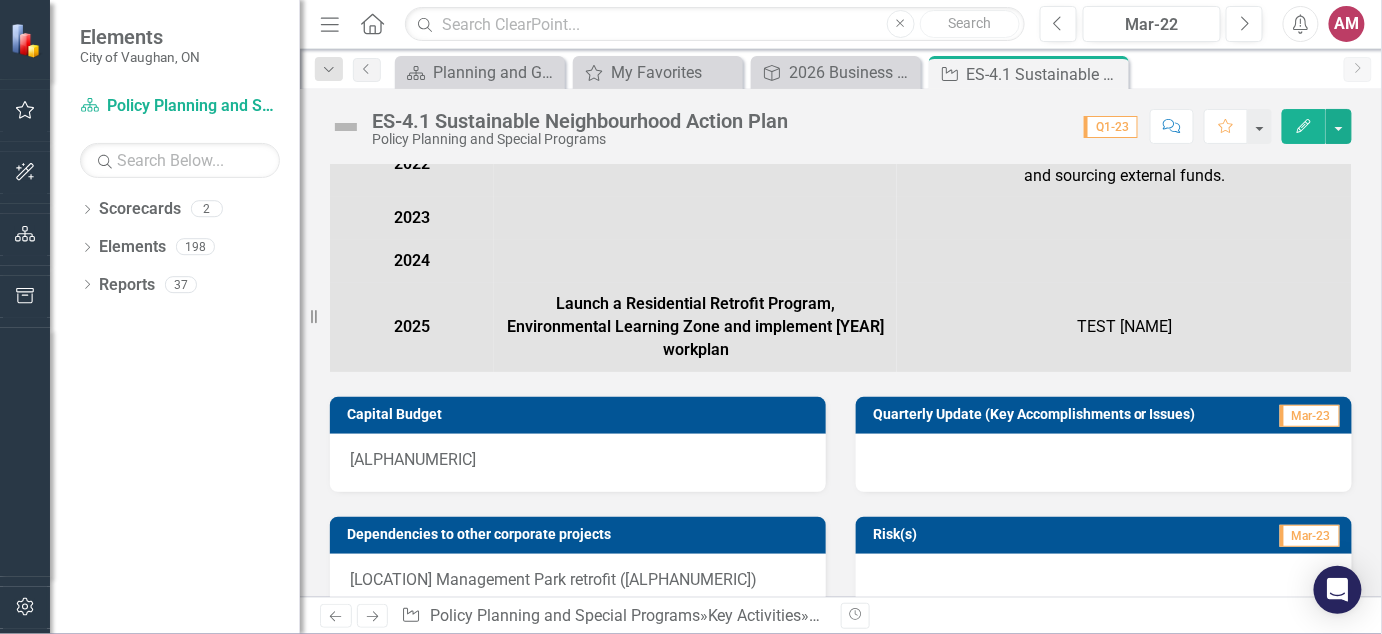 click on "Mar-23" at bounding box center (1310, 416) 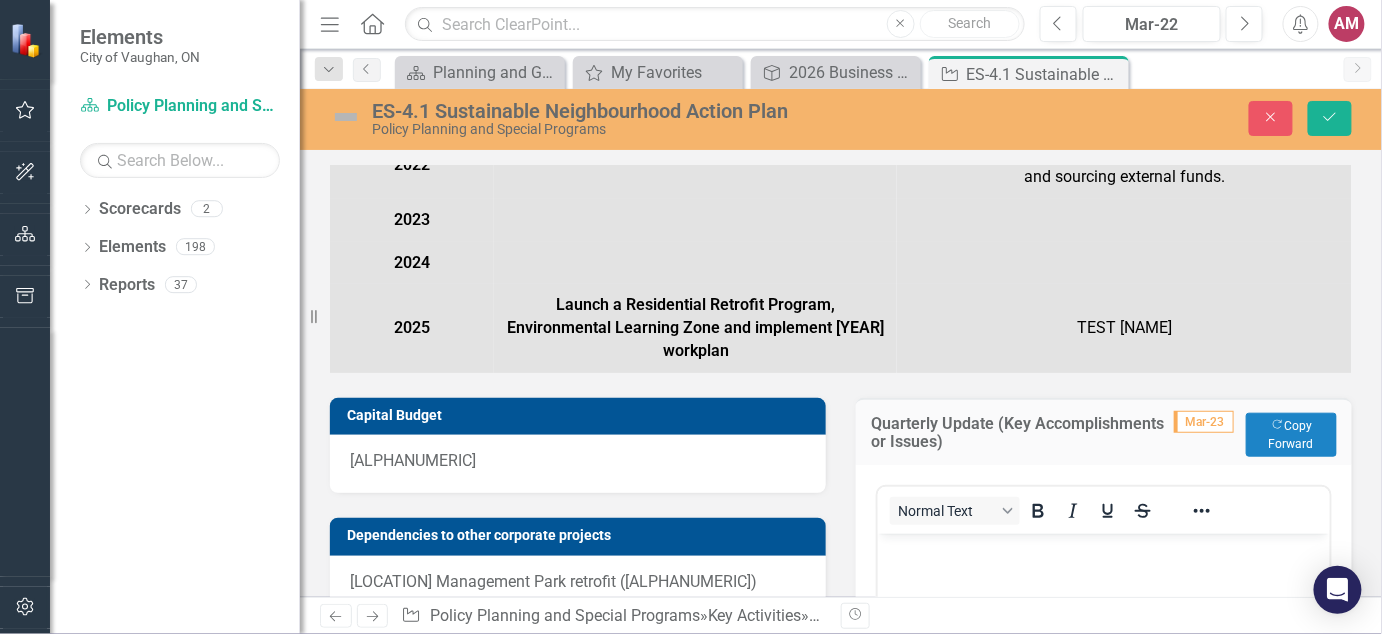 scroll, scrollTop: 0, scrollLeft: 0, axis: both 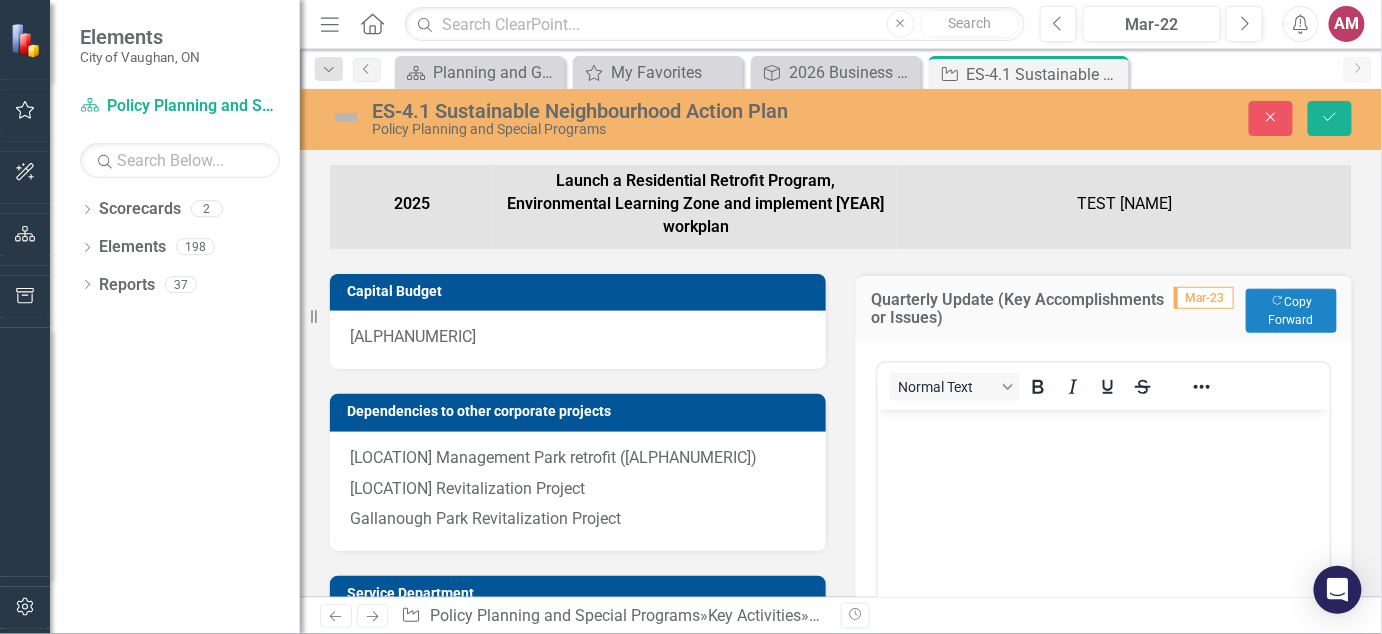 click on "Mar-23" at bounding box center (1204, 298) 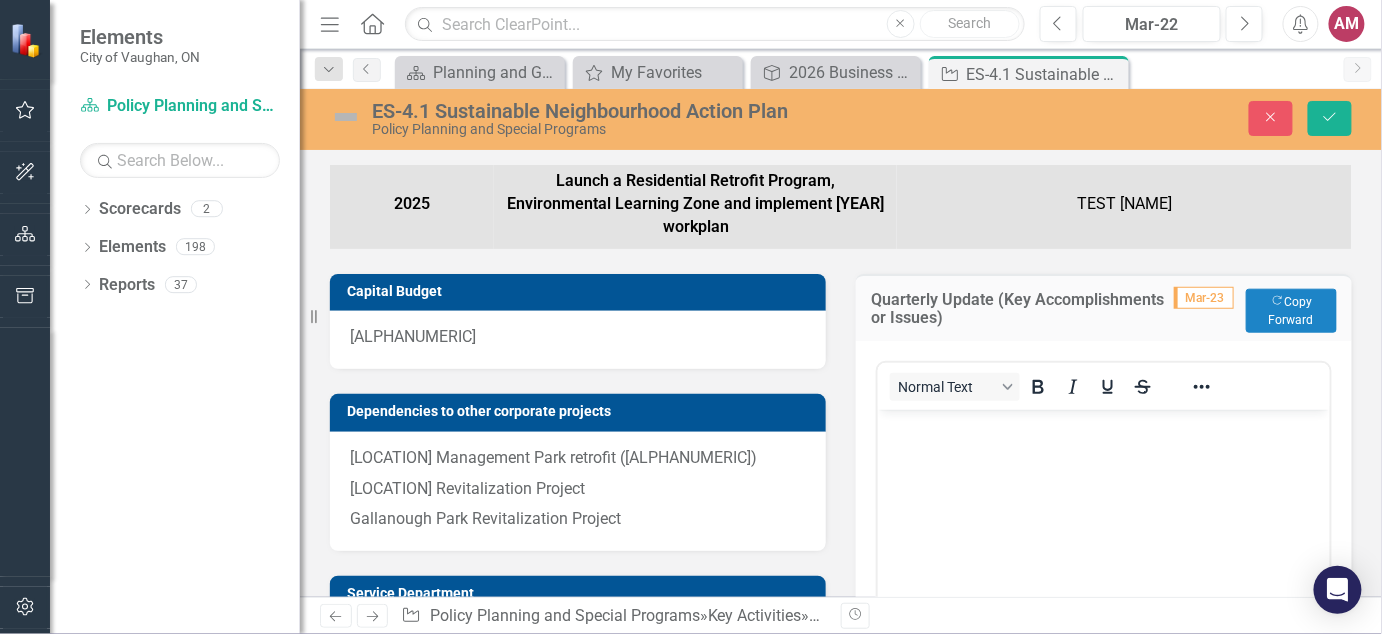 click on "Mar-23" at bounding box center (1204, 298) 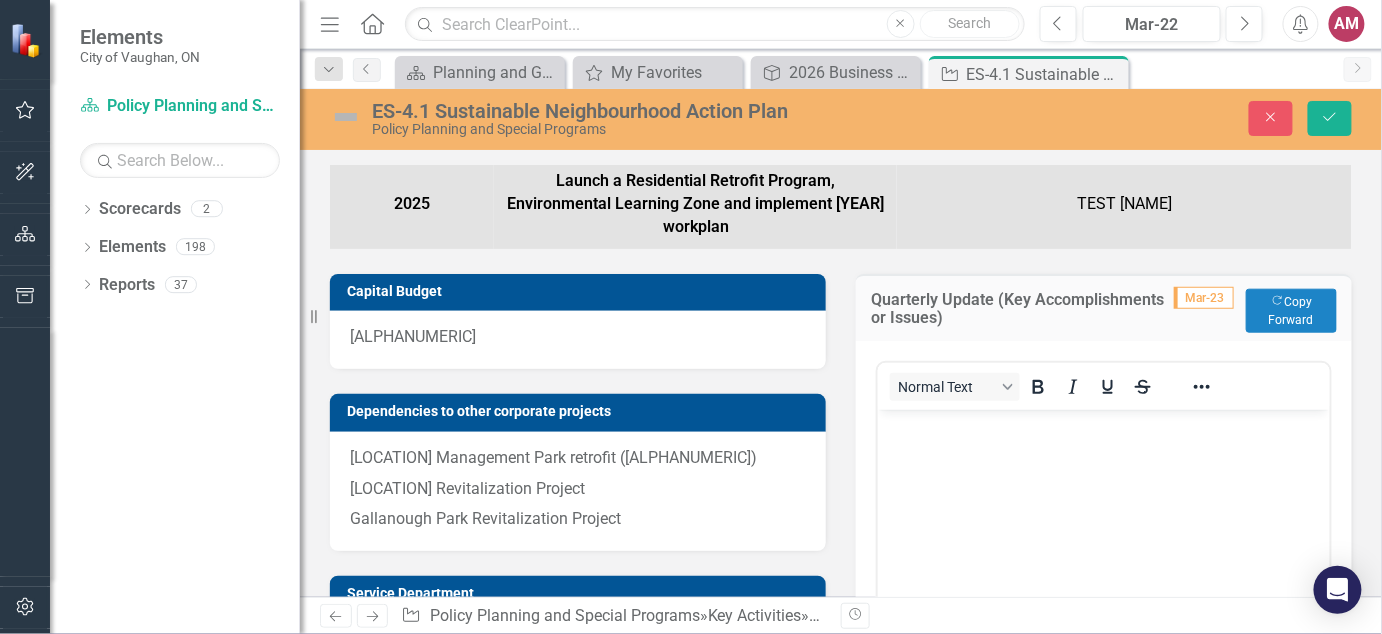click on "Mar-23" at bounding box center (1204, 298) 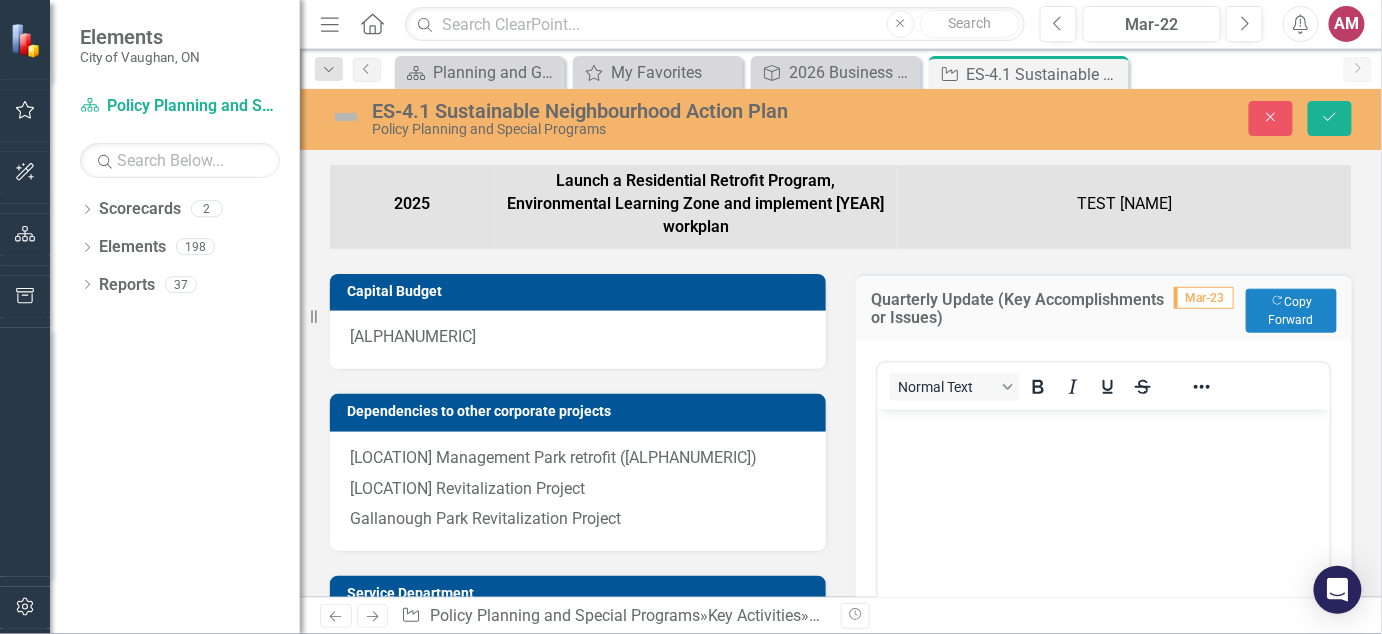 click on "Mar-23" at bounding box center [1204, 298] 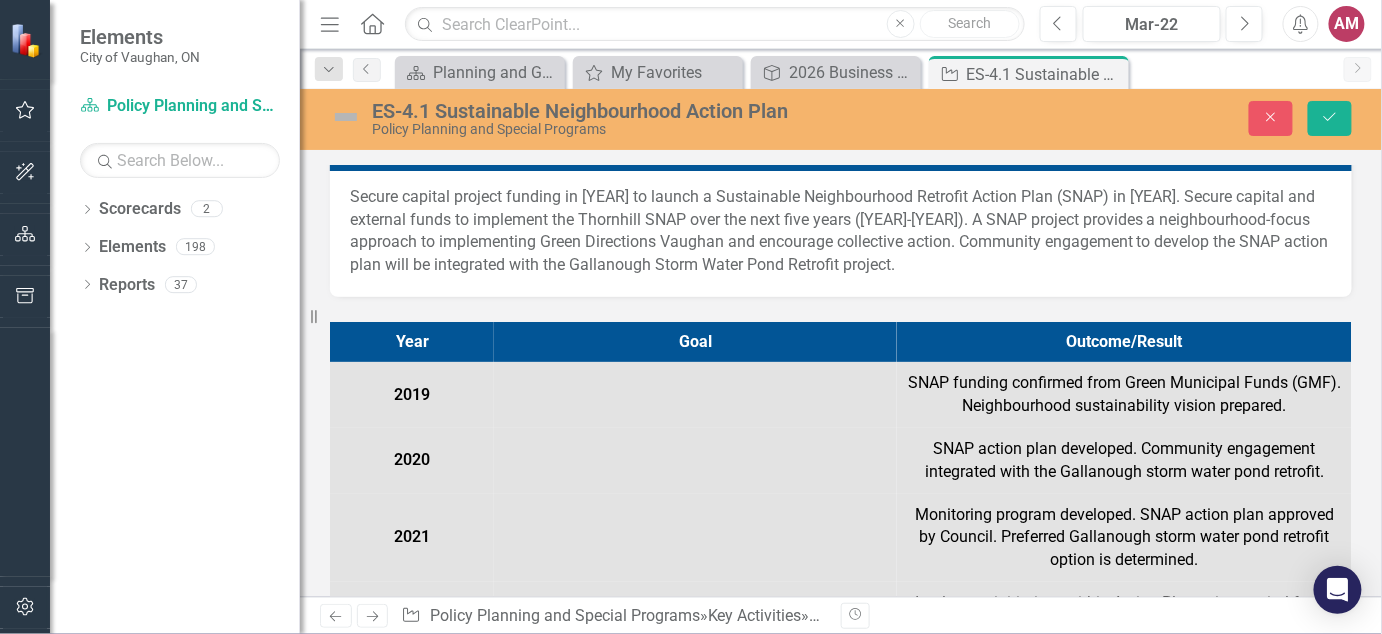 scroll, scrollTop: 0, scrollLeft: 0, axis: both 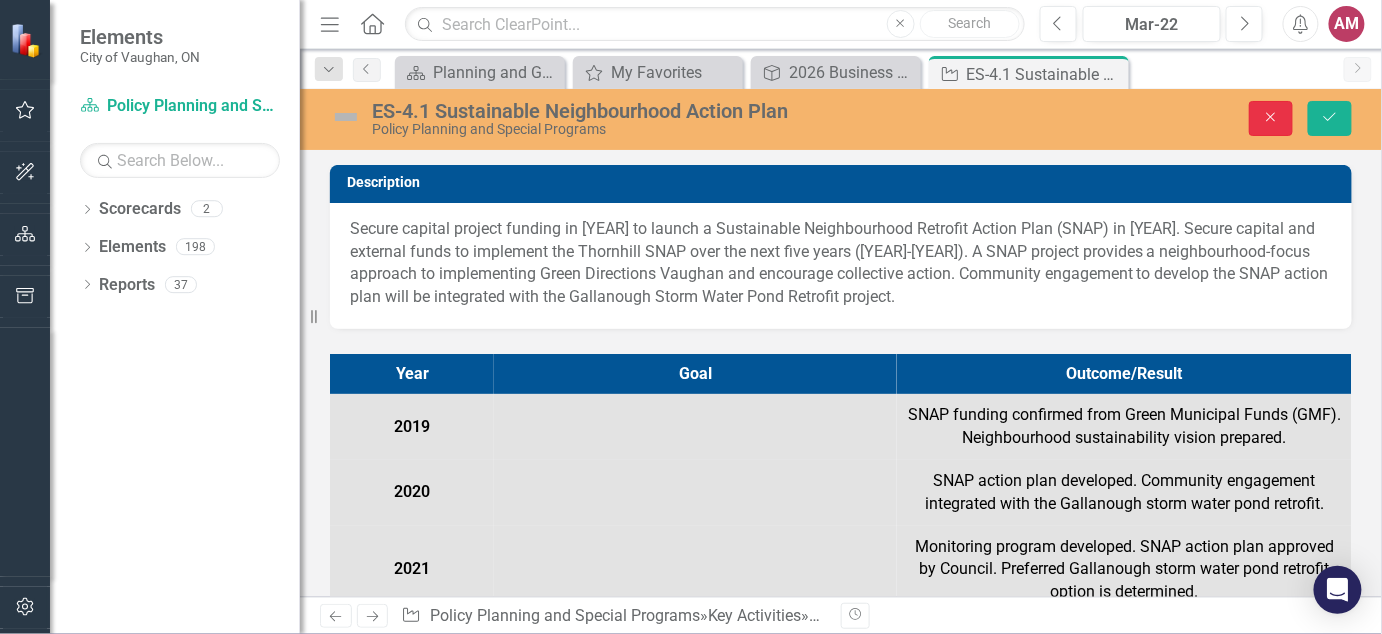 click on "Close" at bounding box center (1271, 118) 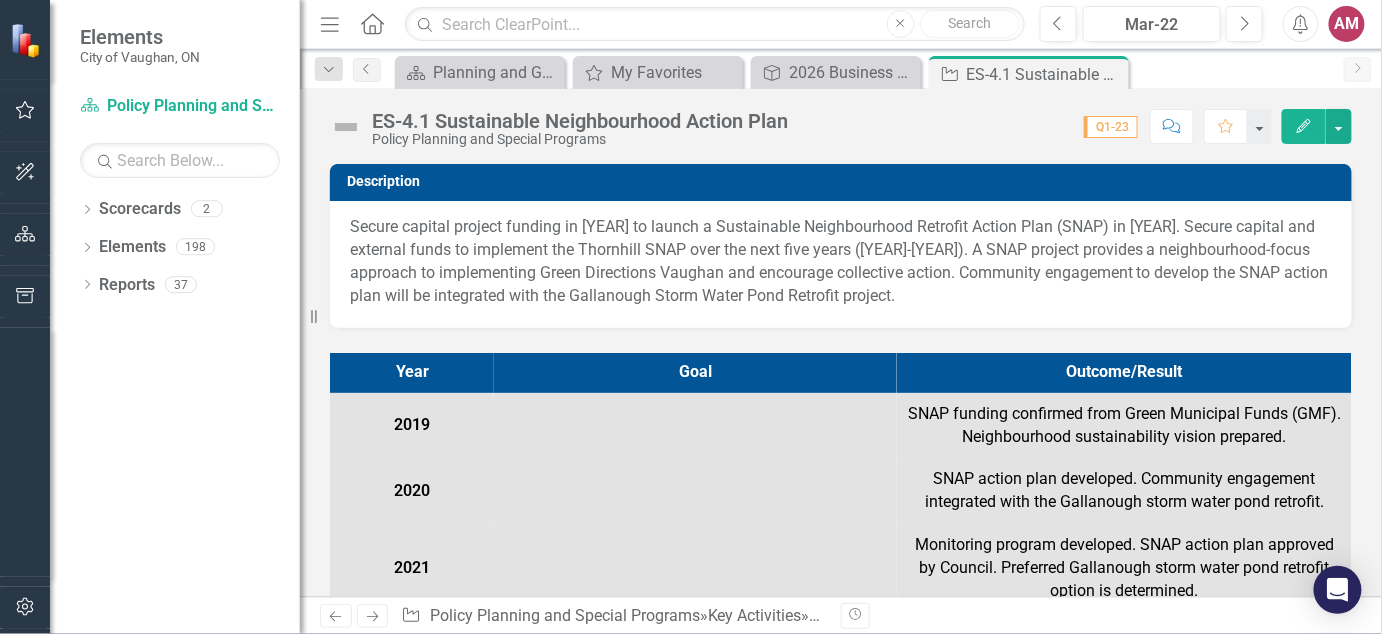 click on "Q1-23" at bounding box center [1111, 127] 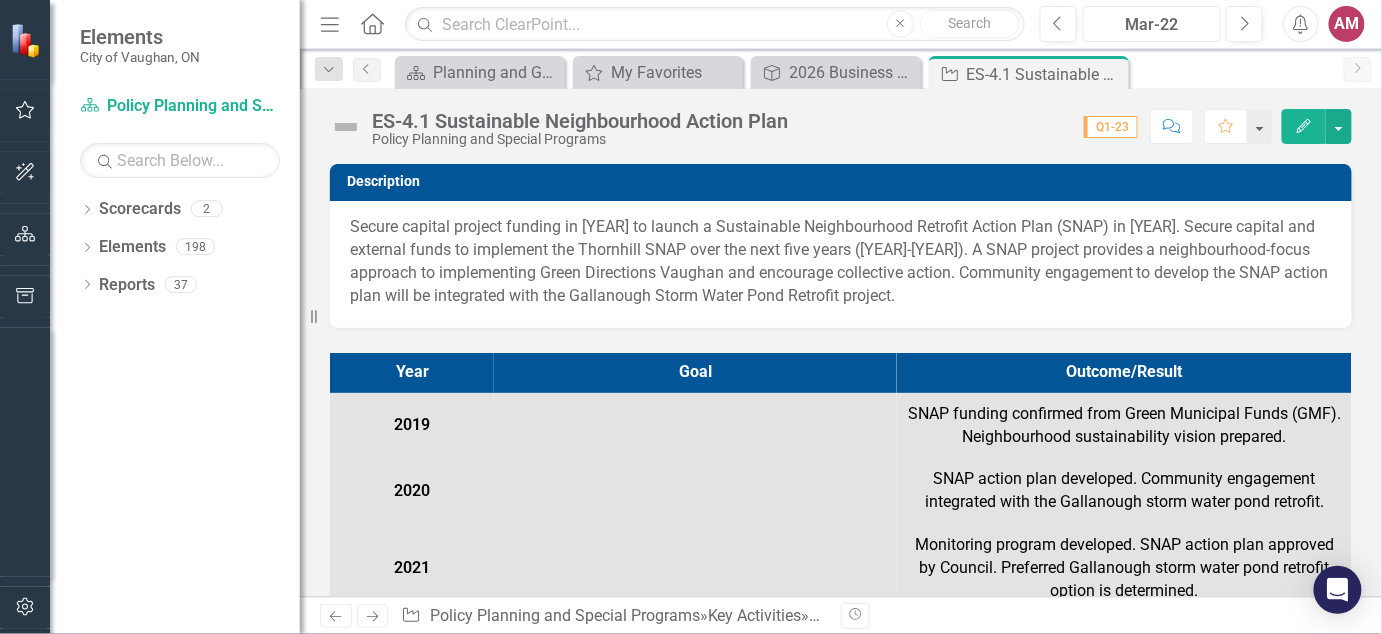 click on "Mar-22" at bounding box center (1152, 25) 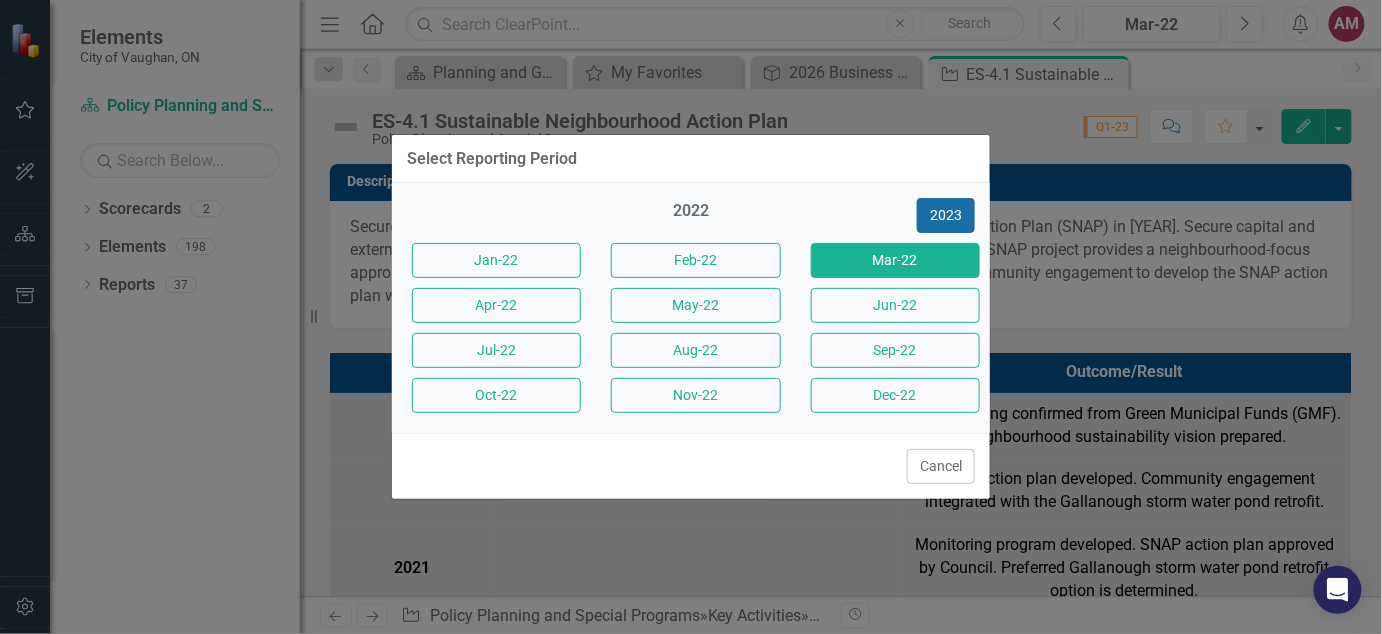 click on "2023" at bounding box center (946, 215) 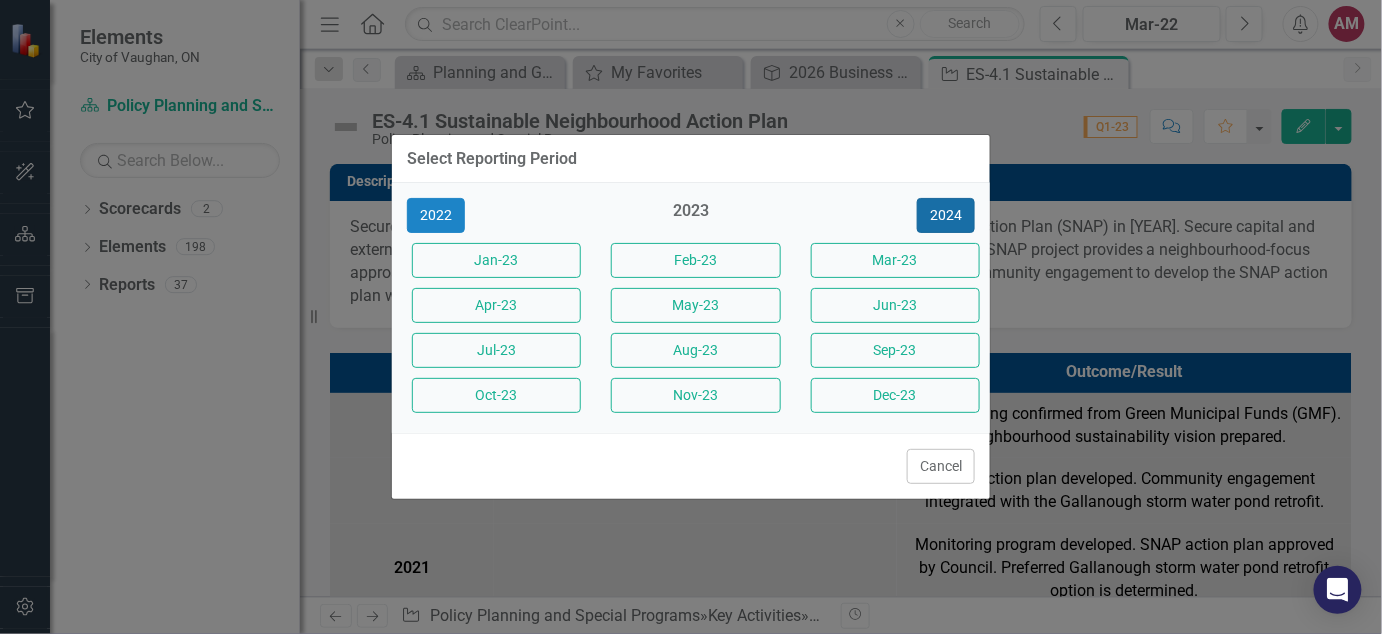click on "2024" at bounding box center (946, 215) 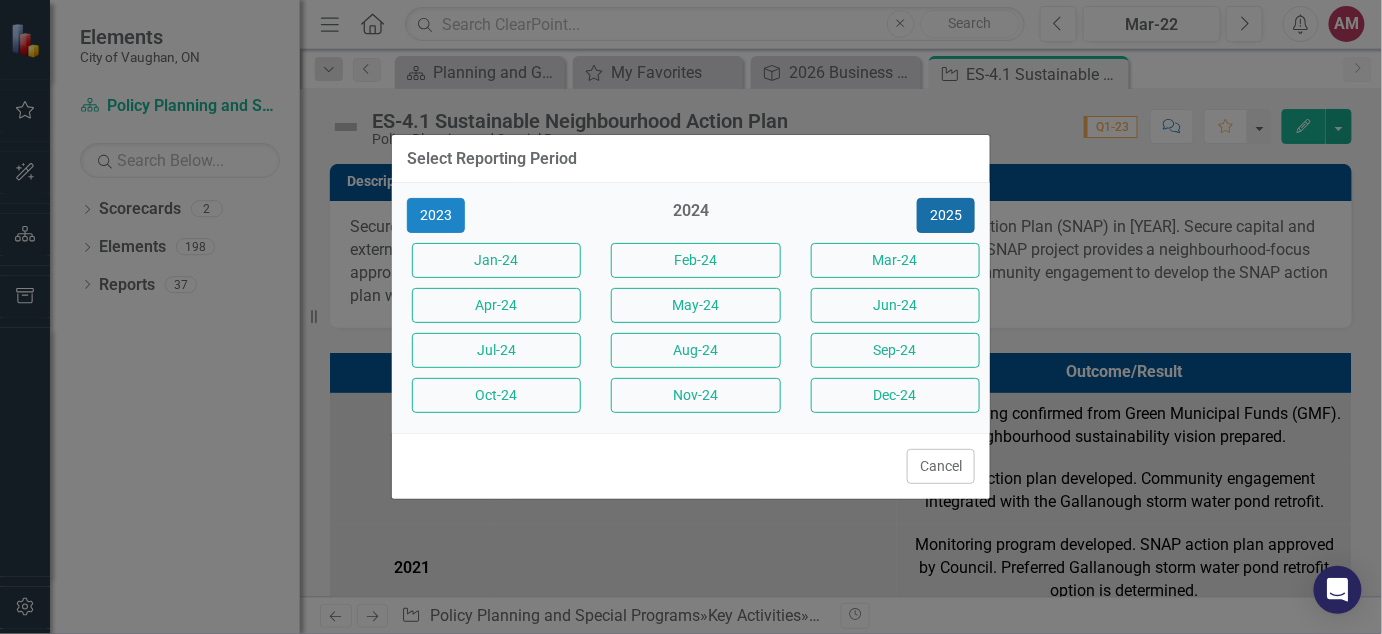 click on "2025" at bounding box center (946, 215) 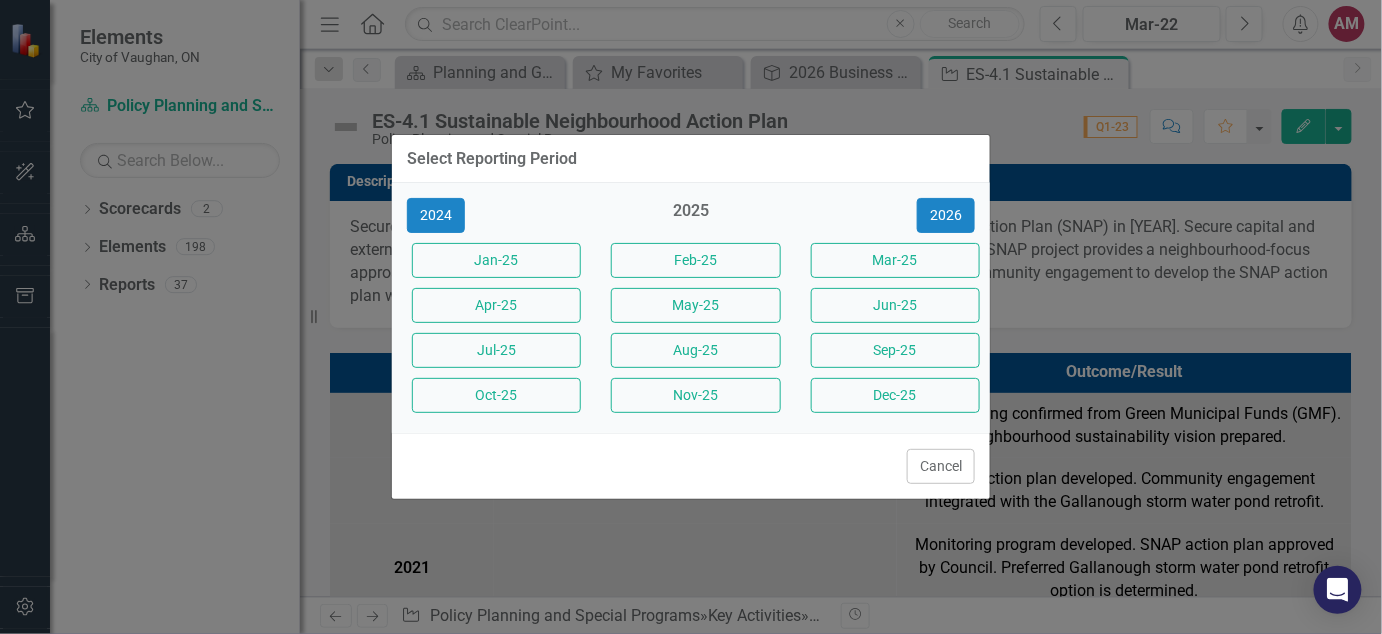click on "2025" at bounding box center [690, 216] 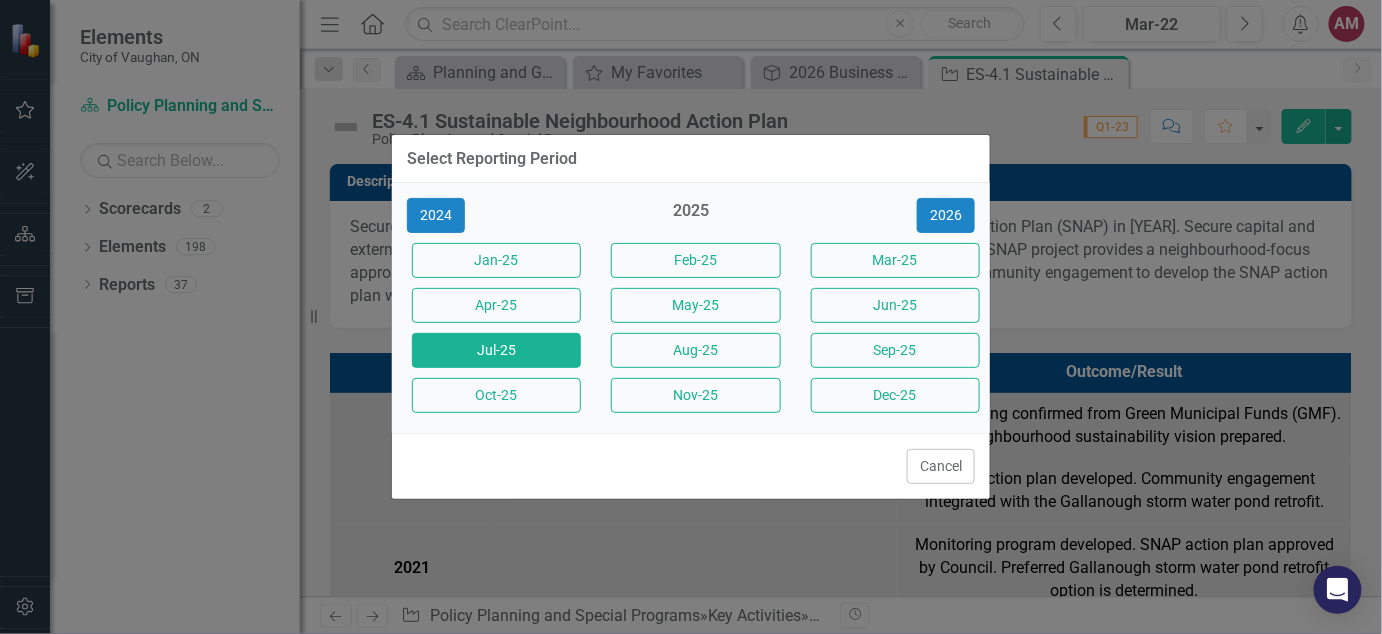 click on "Jul-25" at bounding box center [496, 260] 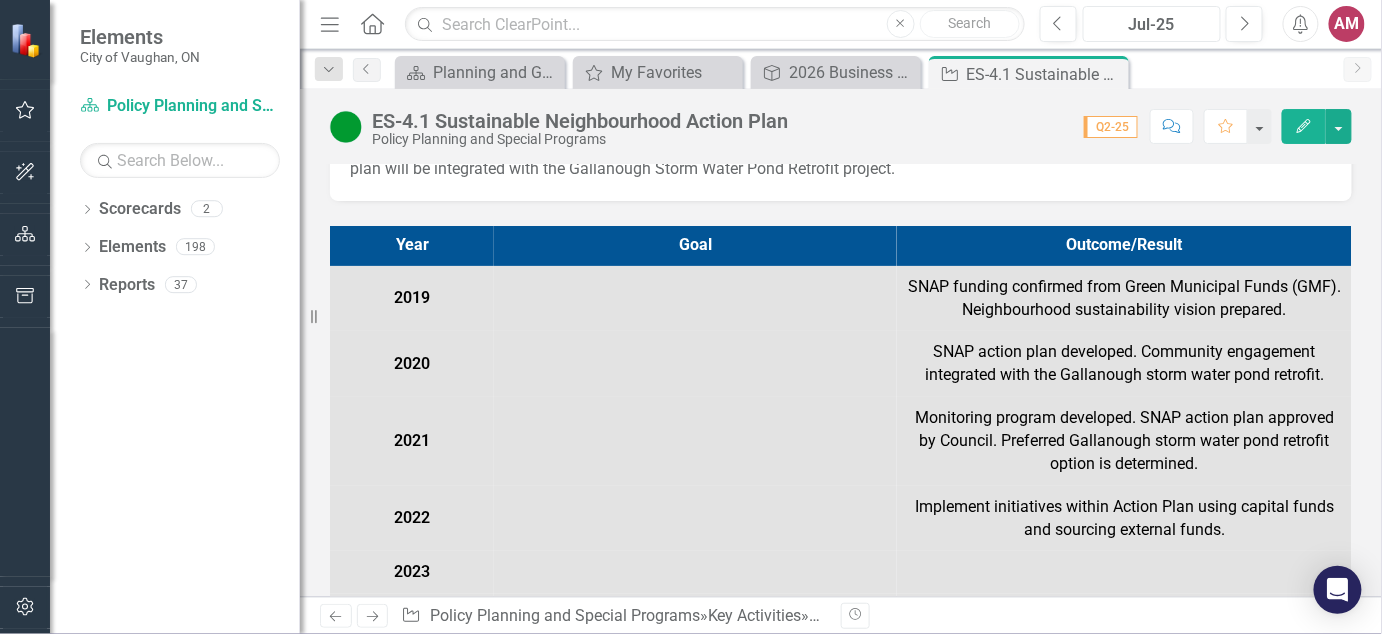 scroll, scrollTop: 0, scrollLeft: 0, axis: both 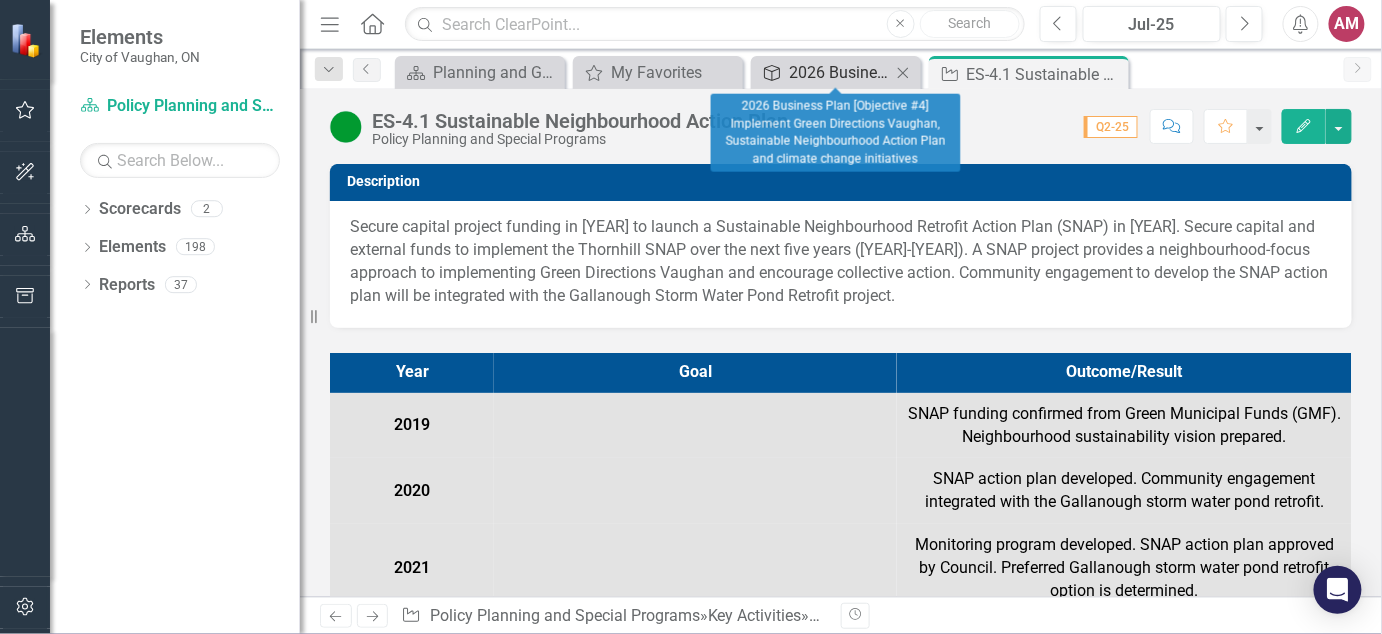 click on "2026 Business Plan [Objective #4] Implement Green Directions Vaughan, Sustainable Neighbourhood Action Plan and climate change initiatives" at bounding box center (840, 72) 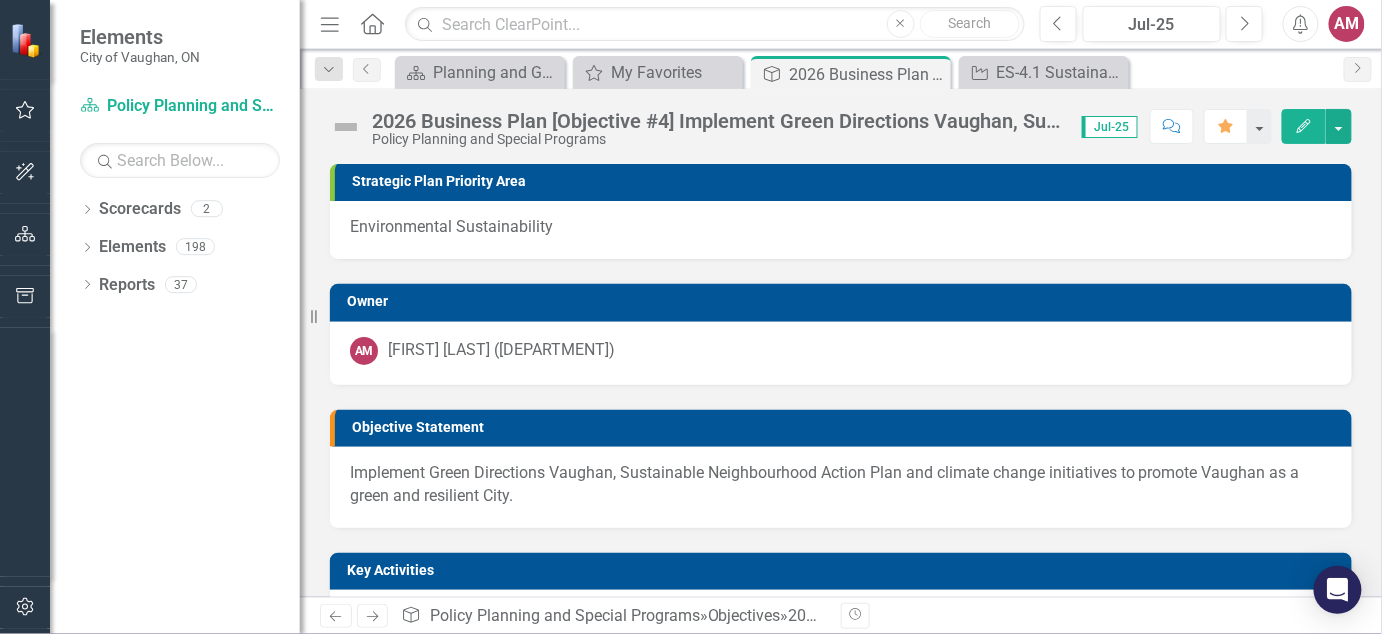 scroll, scrollTop: 215, scrollLeft: 0, axis: vertical 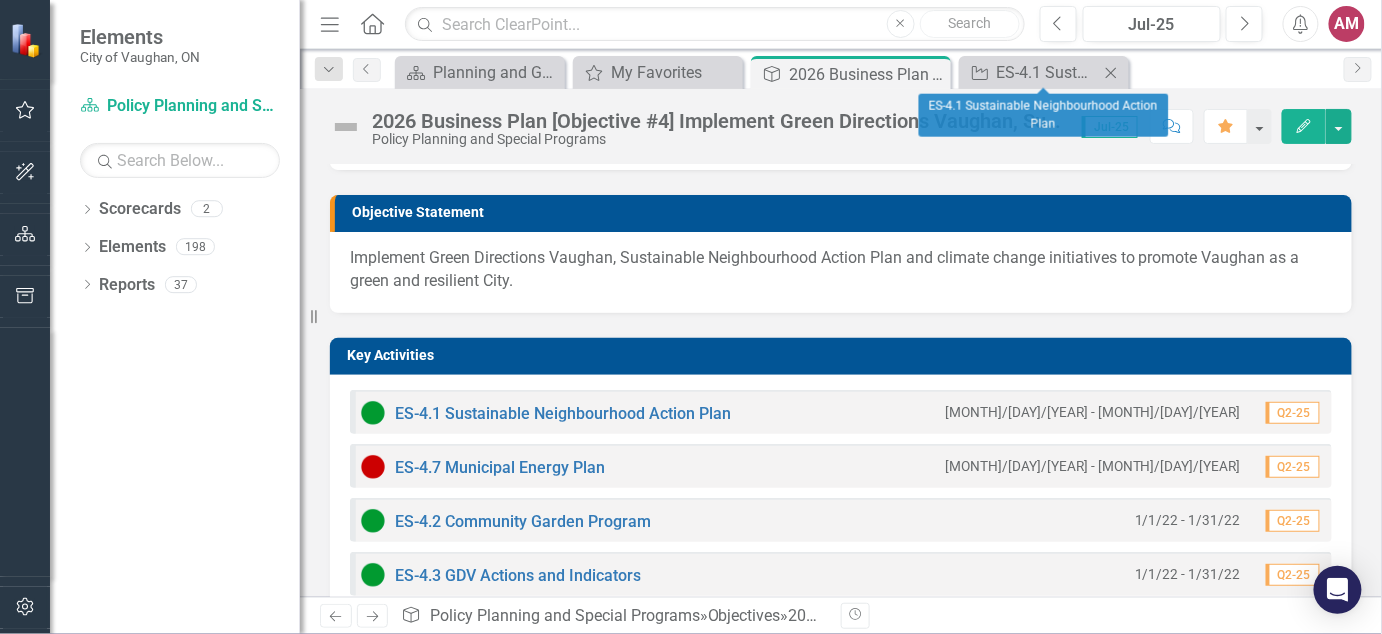 click on "Close" at bounding box center (1111, 73) 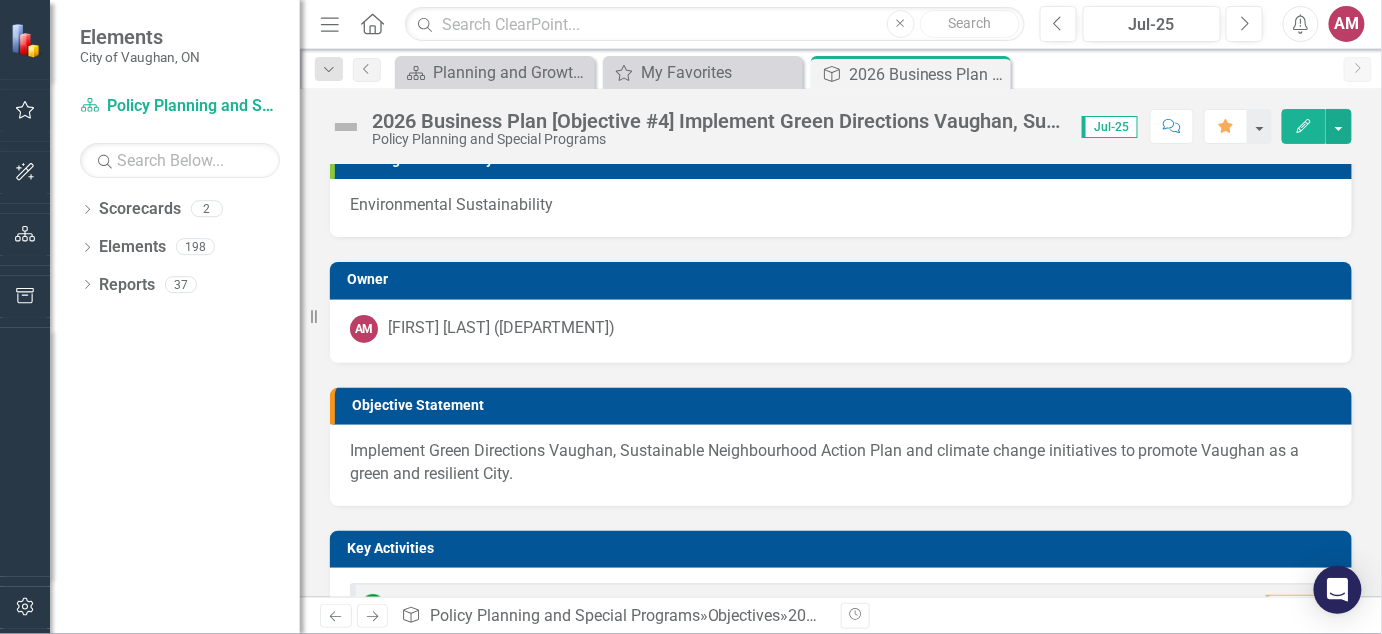 scroll, scrollTop: 0, scrollLeft: 0, axis: both 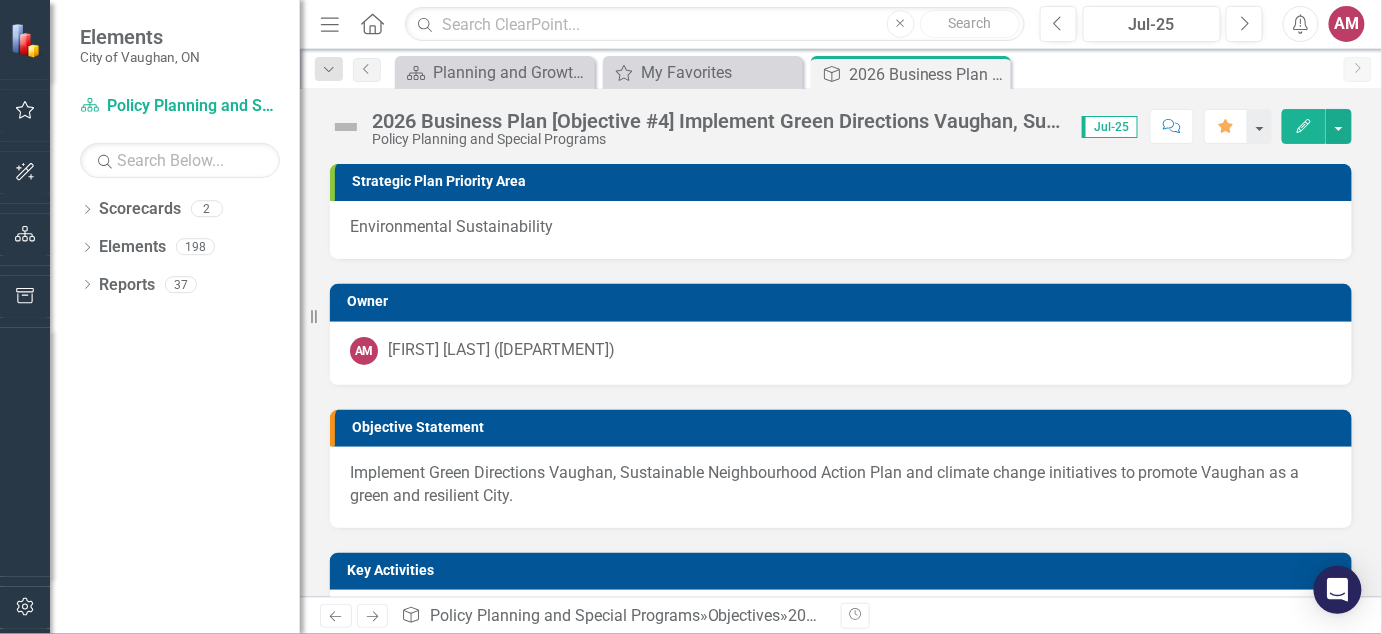 click on "[INITIALS] [FIRST] [LAST] ([DEPARTMENT])" at bounding box center [841, 351] 